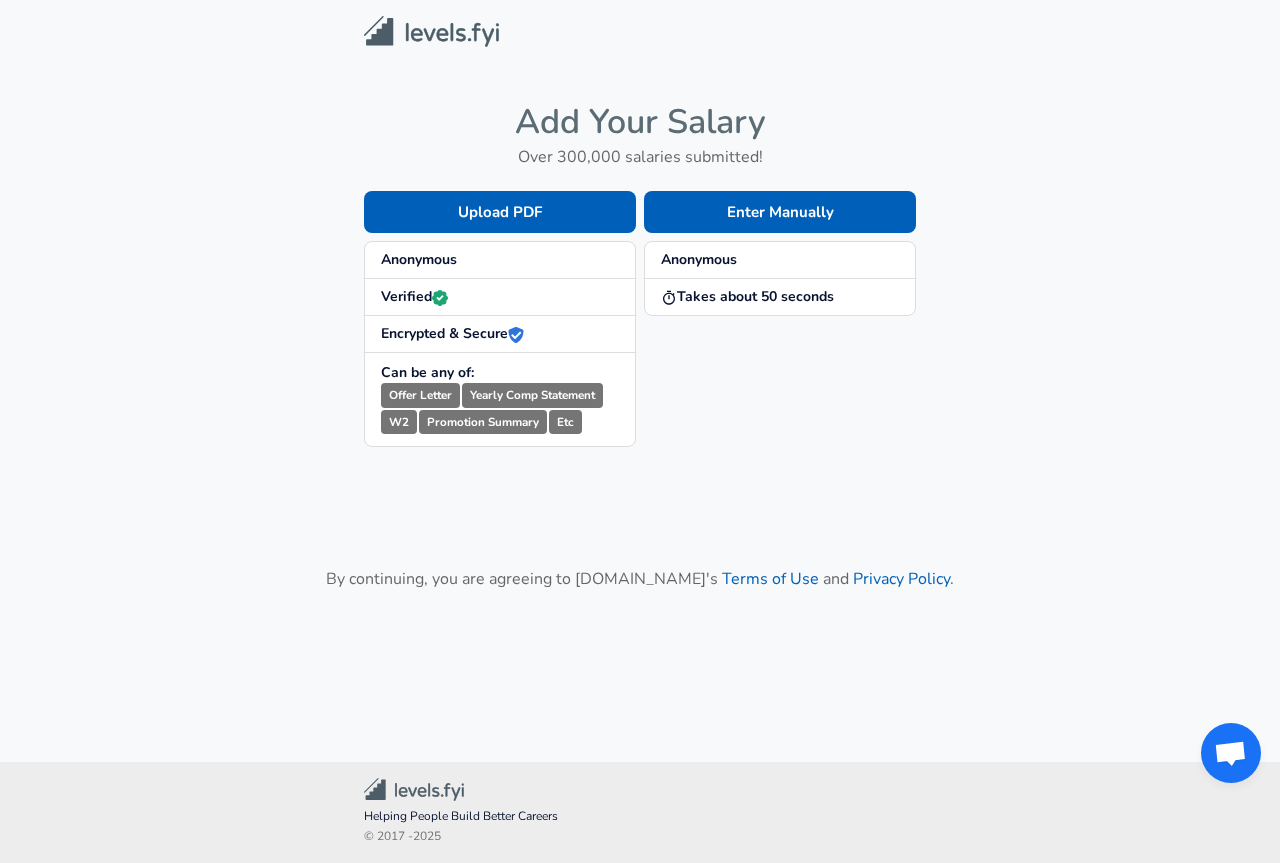 scroll, scrollTop: 0, scrollLeft: 0, axis: both 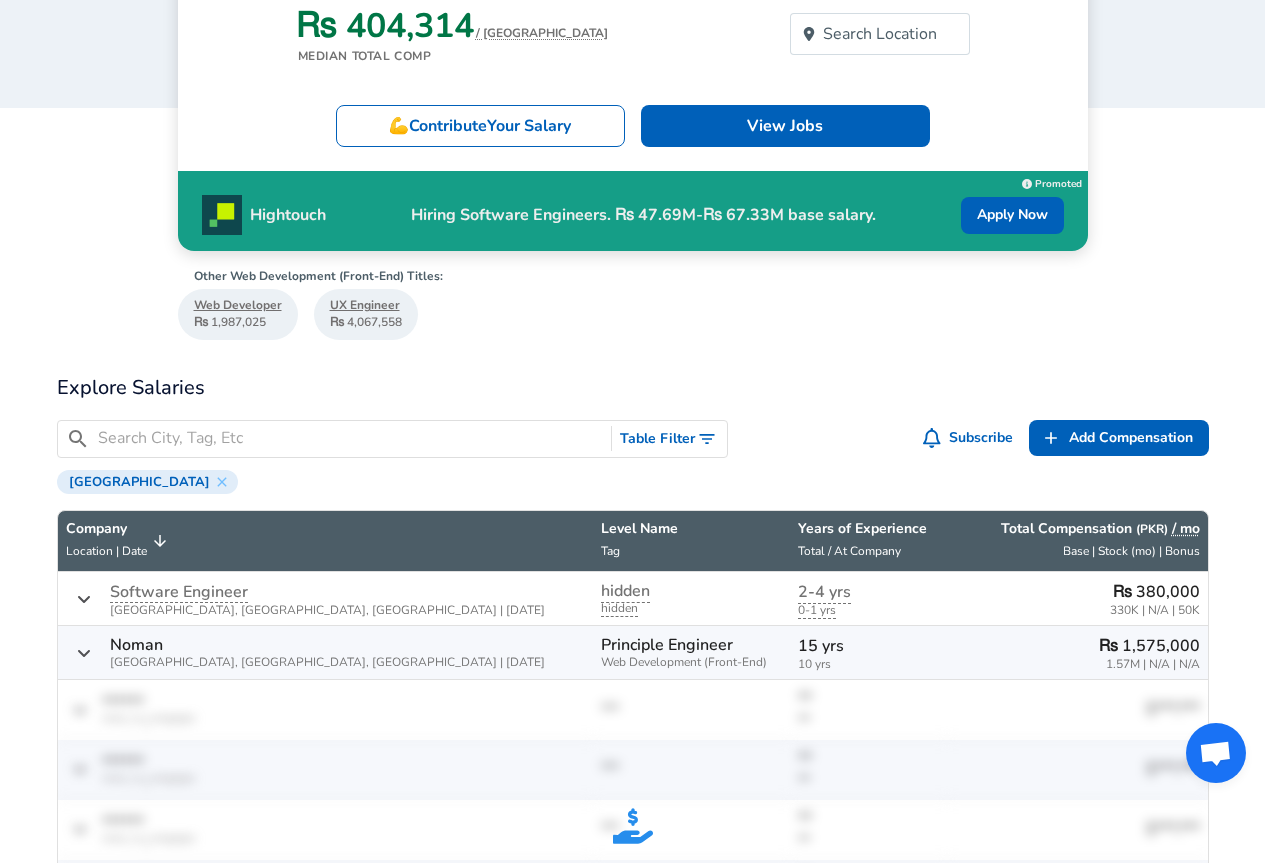click at bounding box center (351, 438) 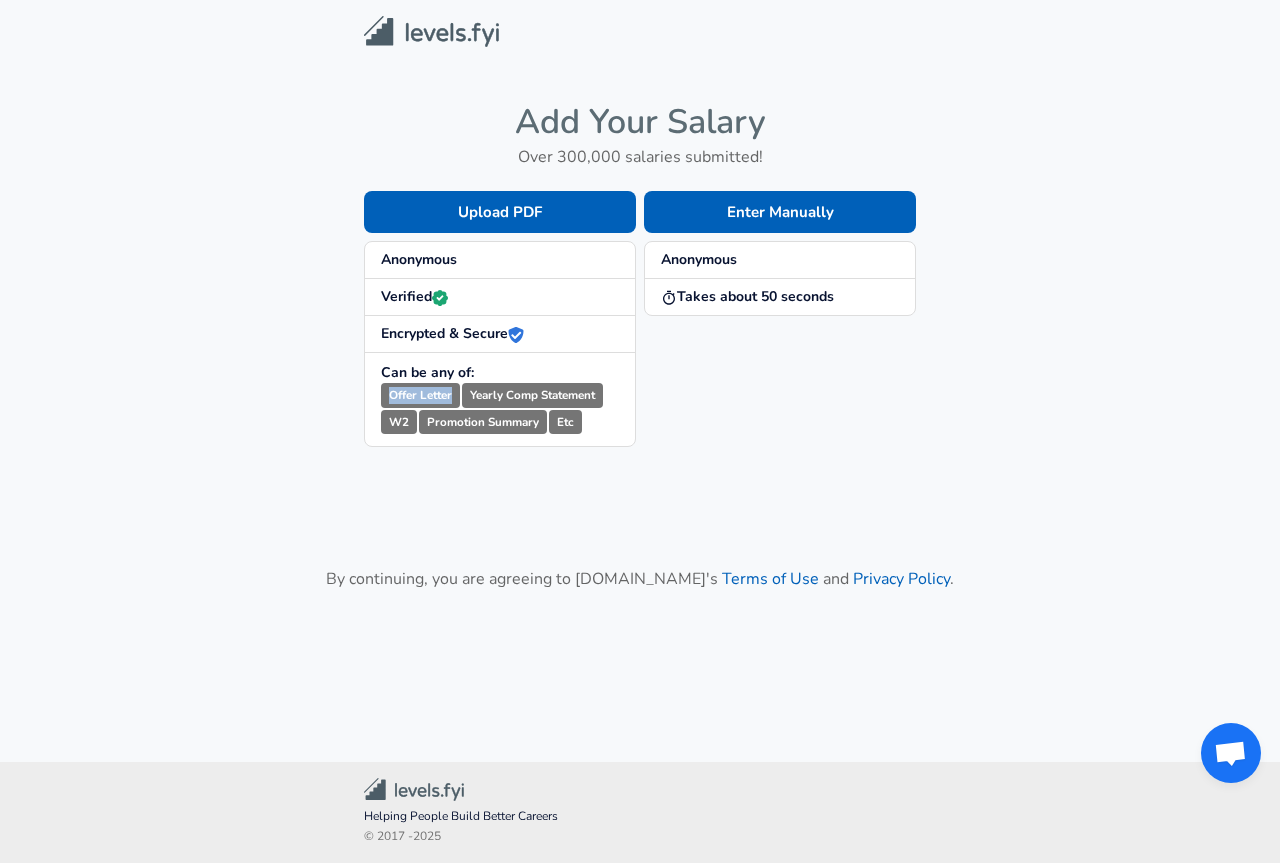 drag, startPoint x: 383, startPoint y: 394, endPoint x: 455, endPoint y: 393, distance: 72.00694 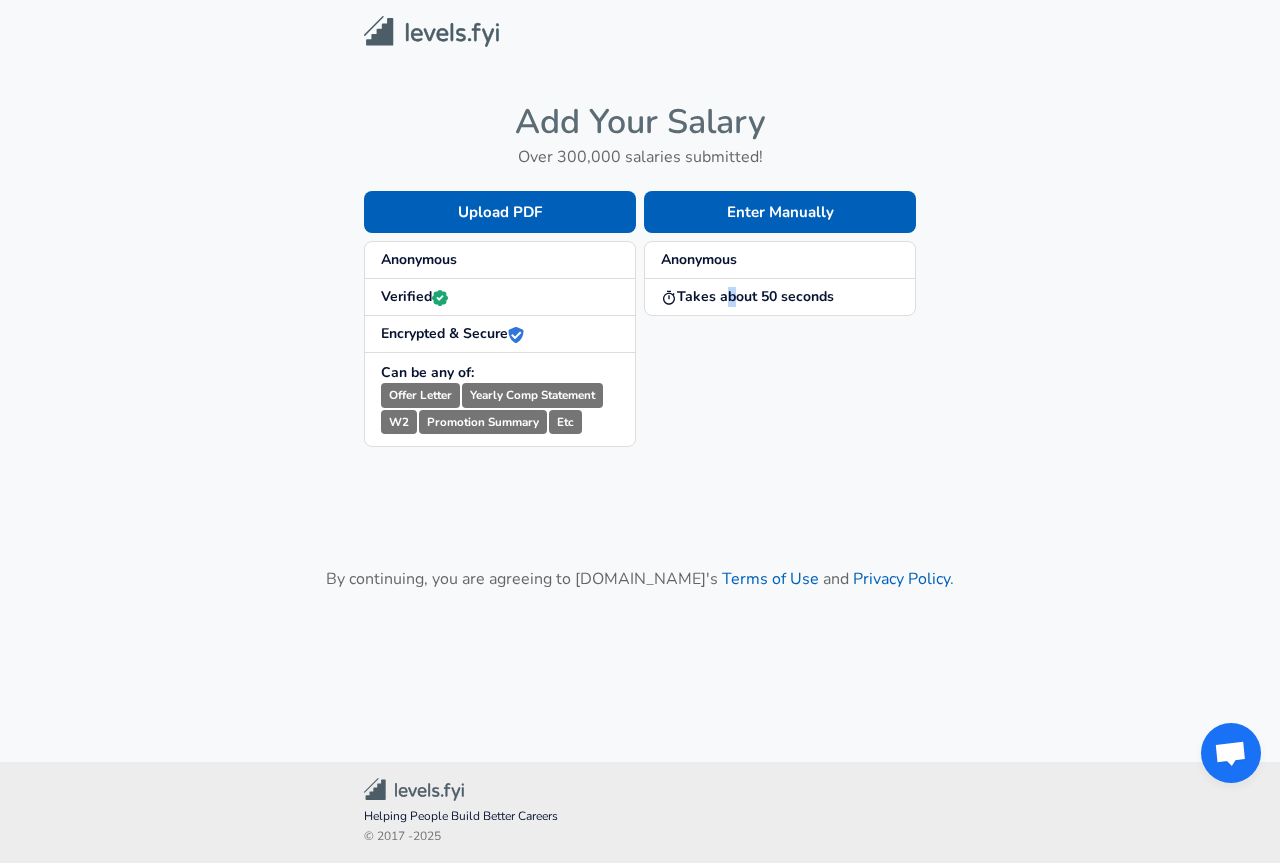click on "Enter Manually Anonymous  Takes about 50 seconds" at bounding box center [776, 303] 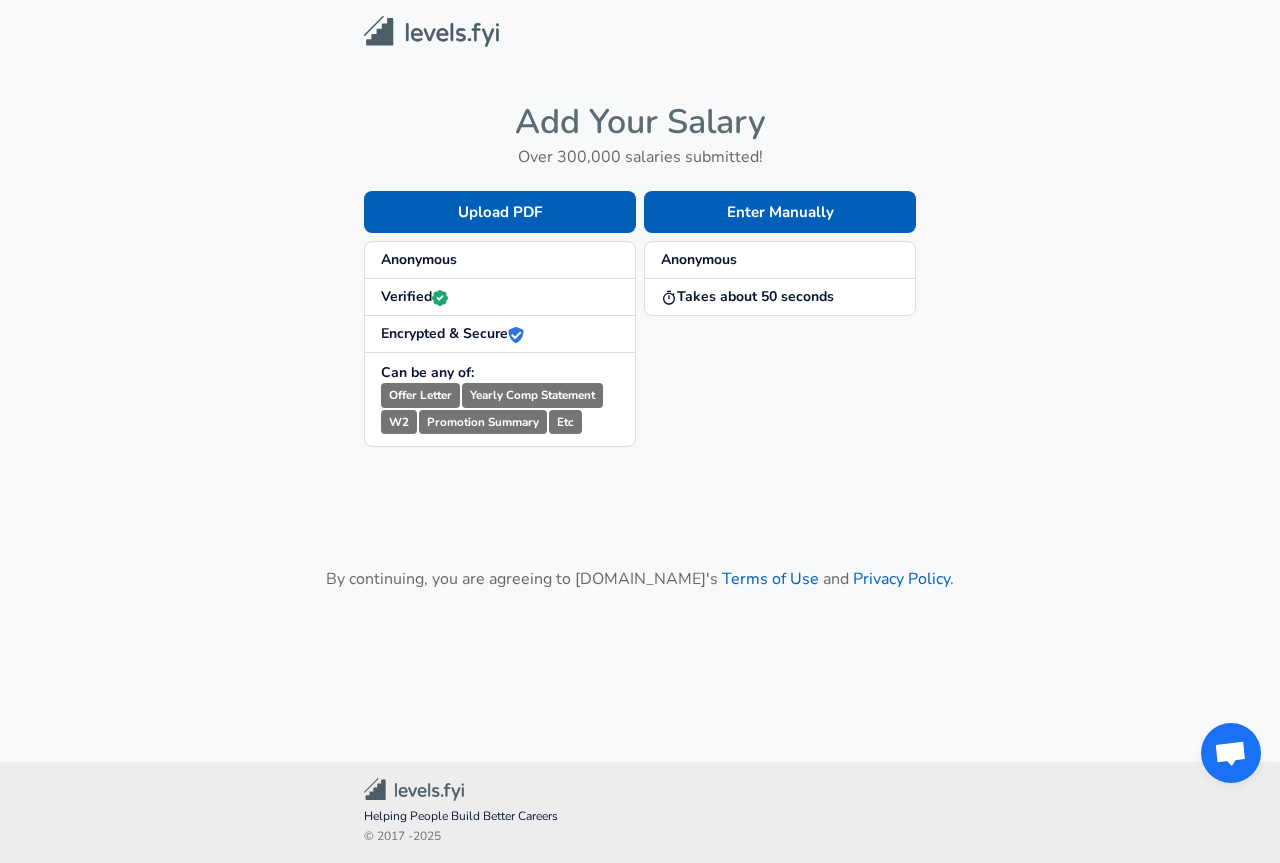 click on "Enter Manually Anonymous  Takes about 50 seconds" at bounding box center (776, 303) 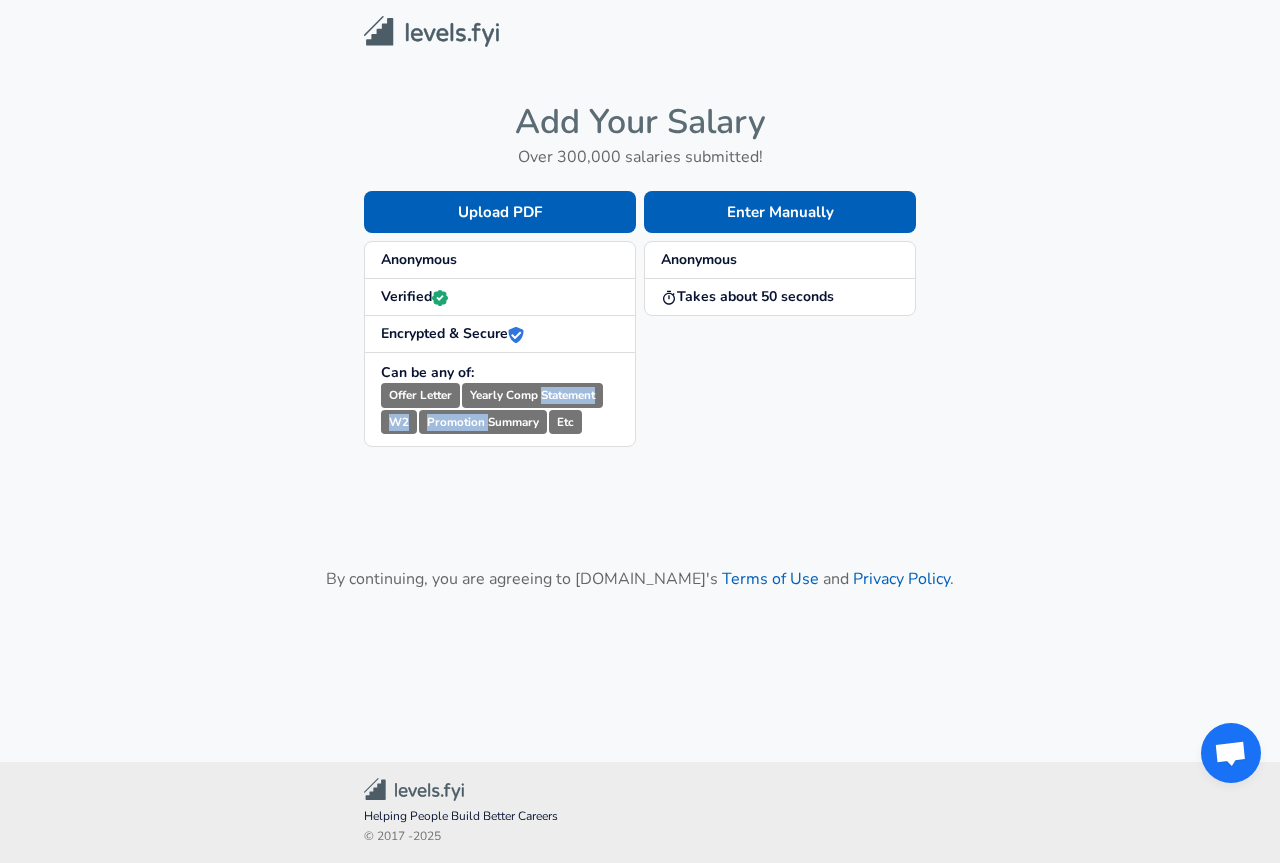 click on "W2" at bounding box center (399, 422) 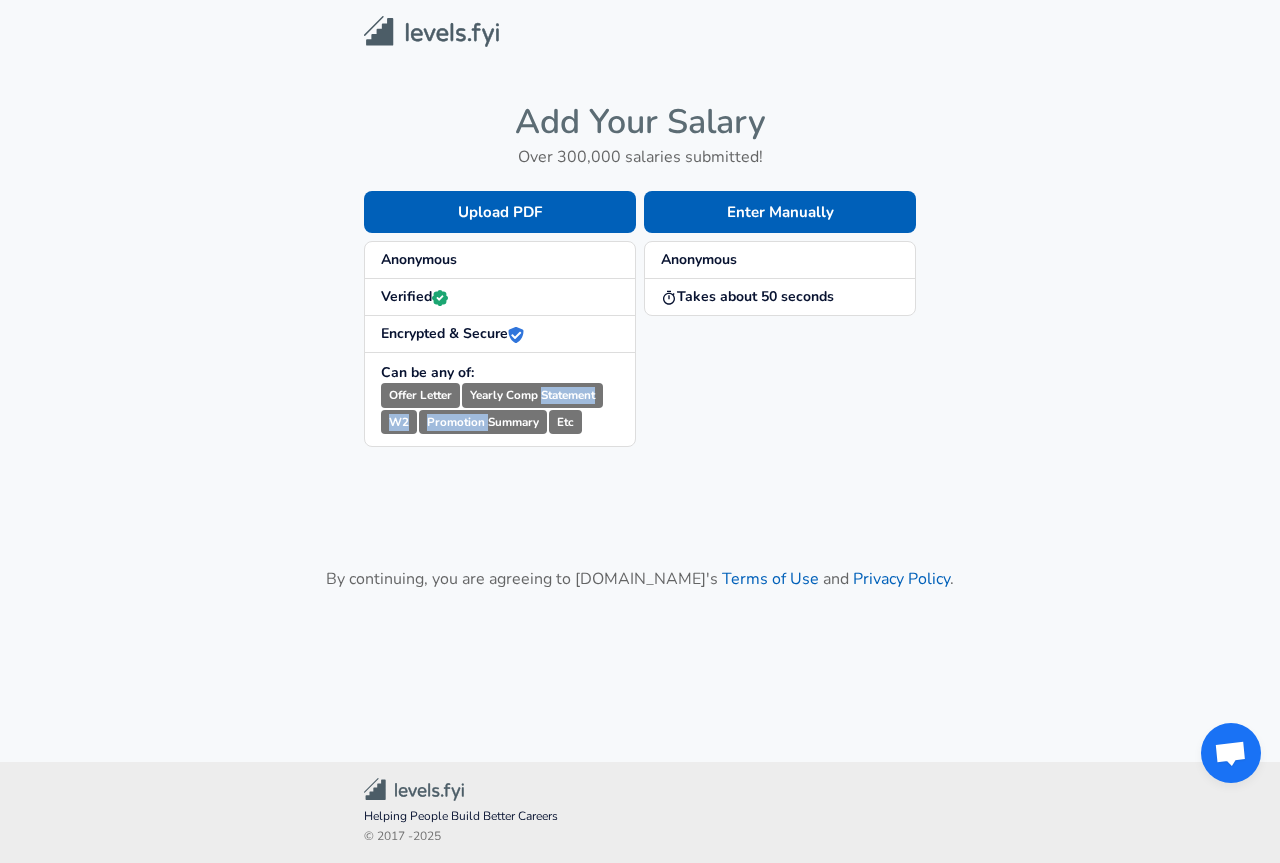click on "W2" at bounding box center (399, 422) 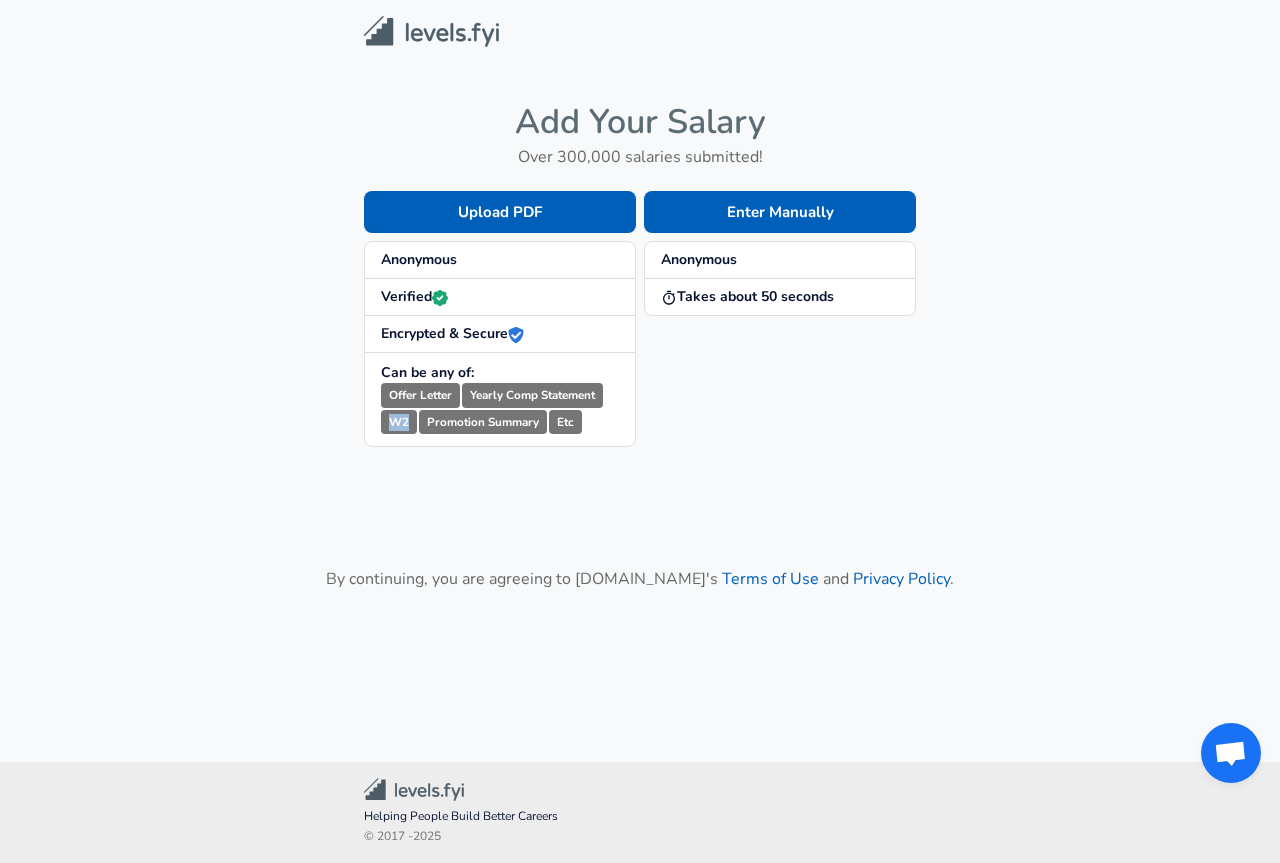 drag, startPoint x: 391, startPoint y: 422, endPoint x: 408, endPoint y: 422, distance: 17 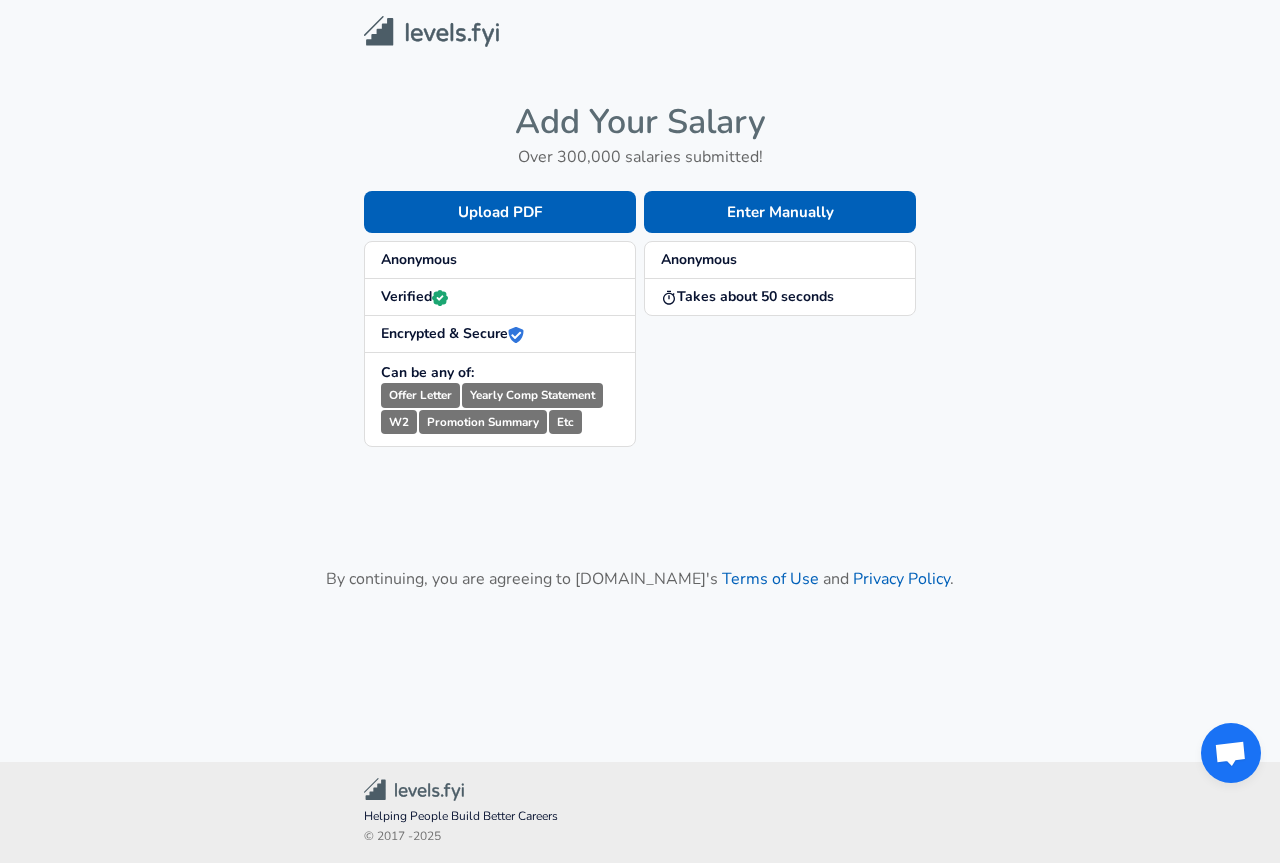 click on "Add Your Salary Over 300,000 salaries submitted! Upload PDF Anonymous Verified   Encrypted & Secure   Can be any of: Offer Letter Yearly Comp Statement W2 Promotion Summary Etc Enter Manually Anonymous  Takes about 50 seconds By continuing, you are agreeing to [DOMAIN_NAME][PERSON_NAME]'s   Terms of Use   and   Privacy Policy ." at bounding box center [640, 357] 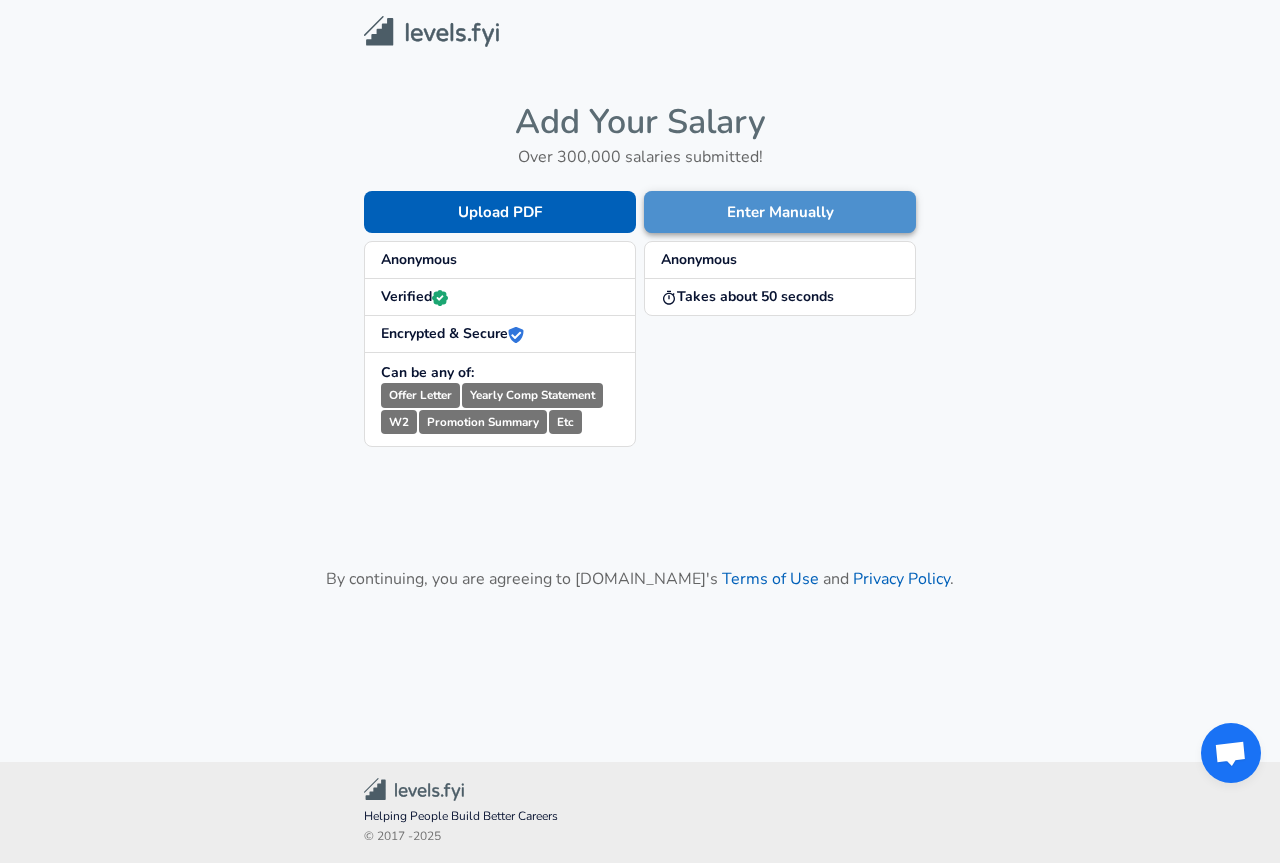 click on "Enter Manually" at bounding box center [780, 212] 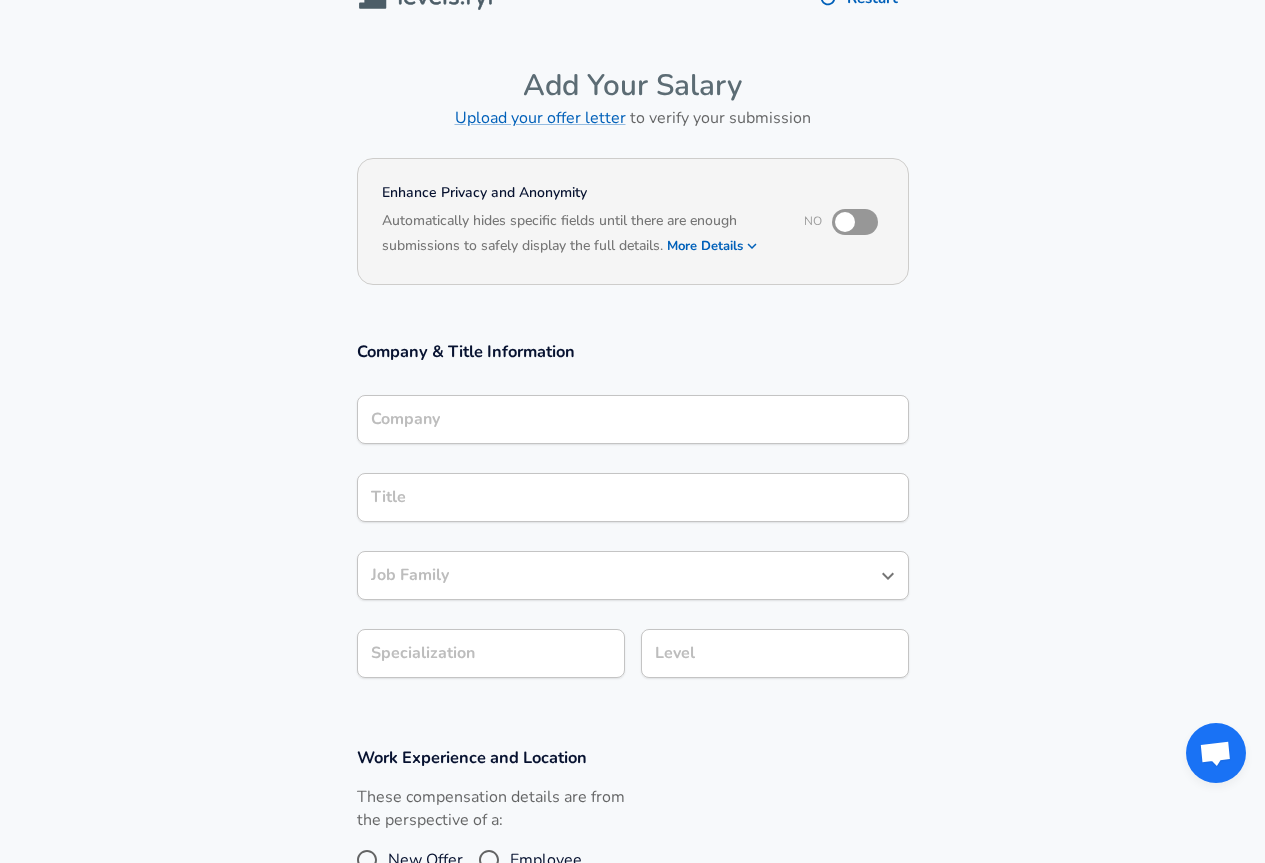 scroll, scrollTop: 0, scrollLeft: 0, axis: both 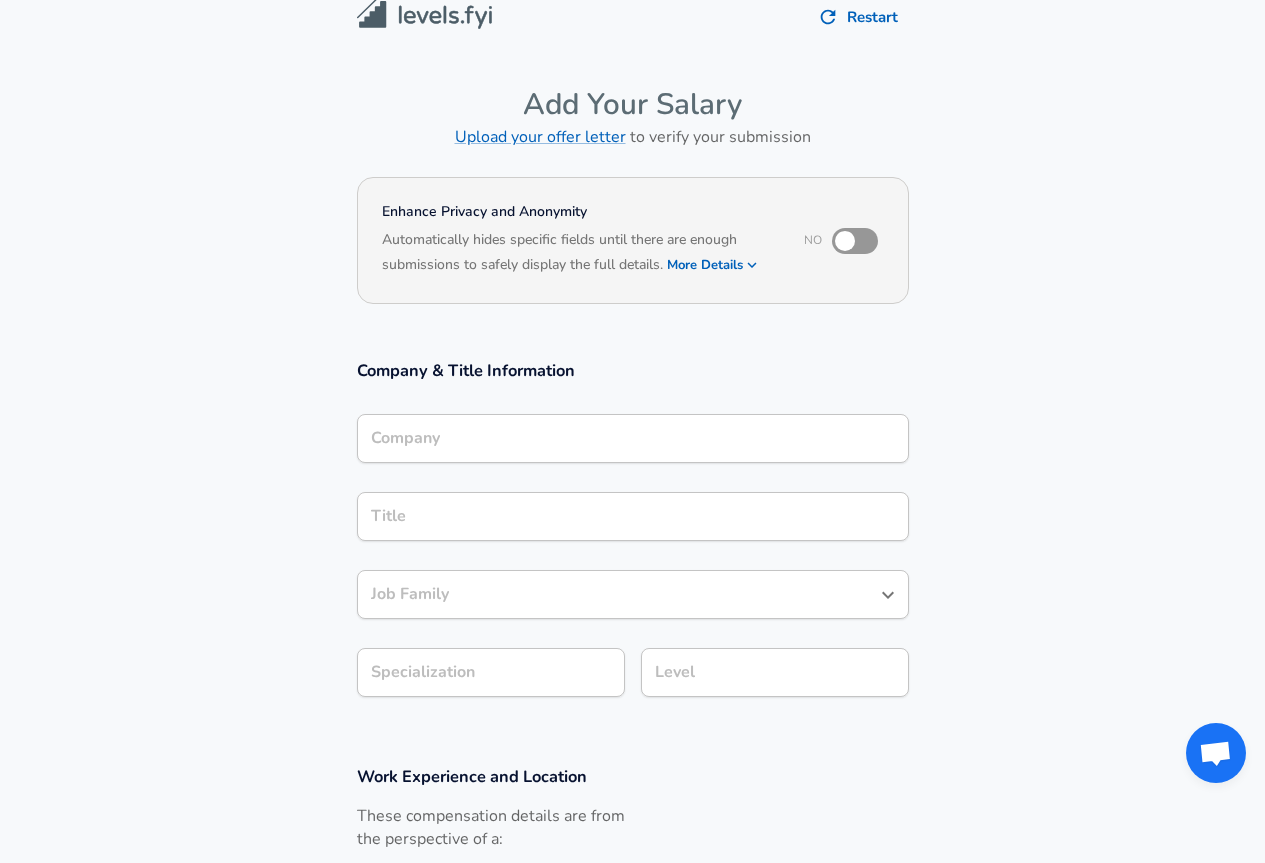 click on "Company" at bounding box center [633, 438] 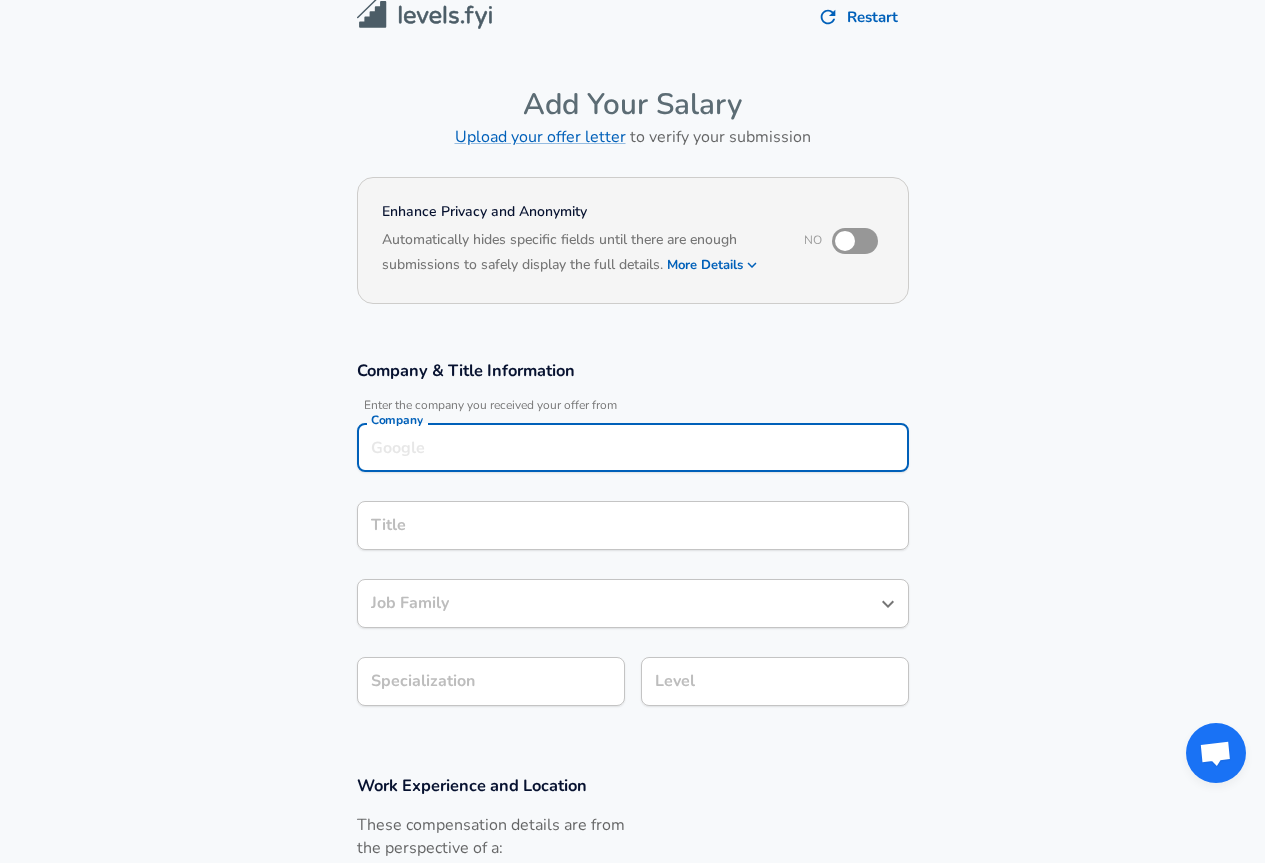 type on "g" 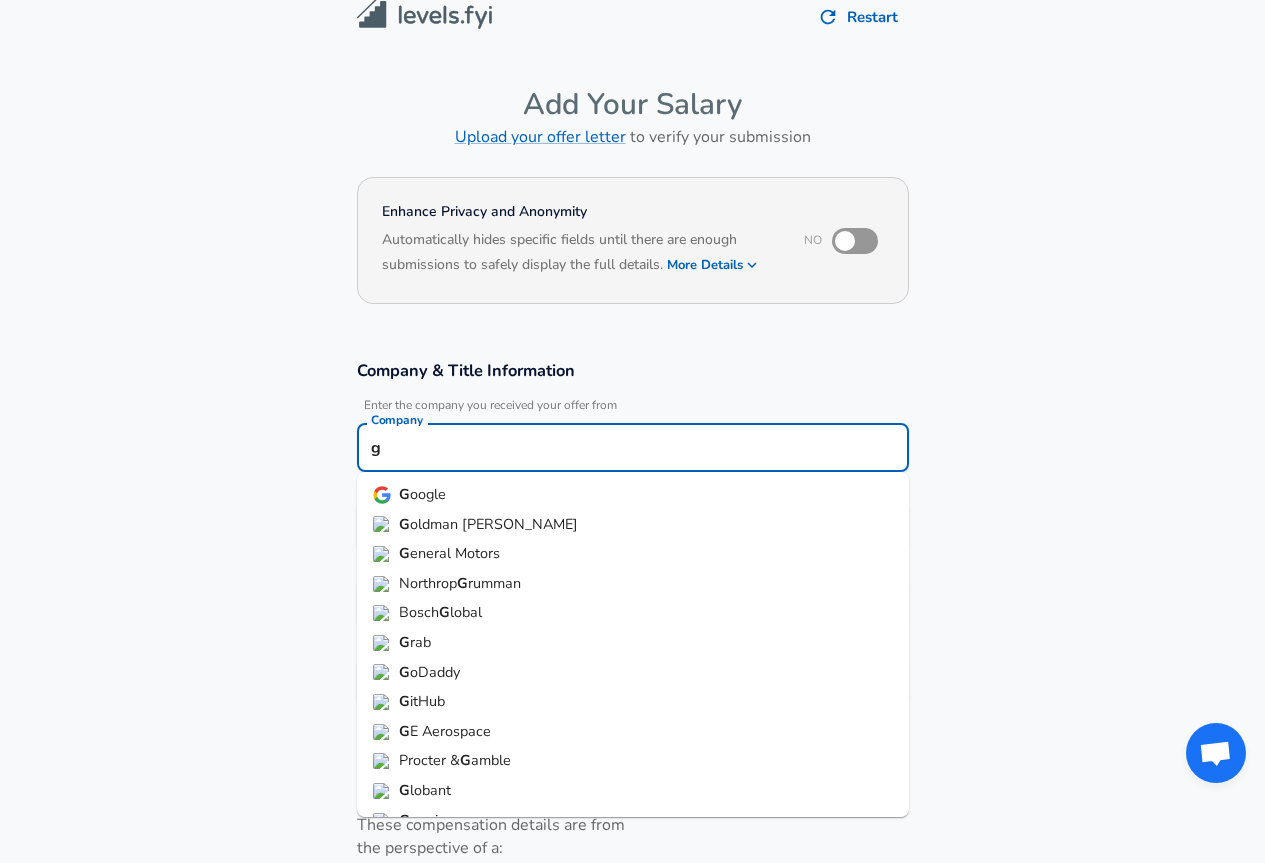 scroll, scrollTop: 145, scrollLeft: 0, axis: vertical 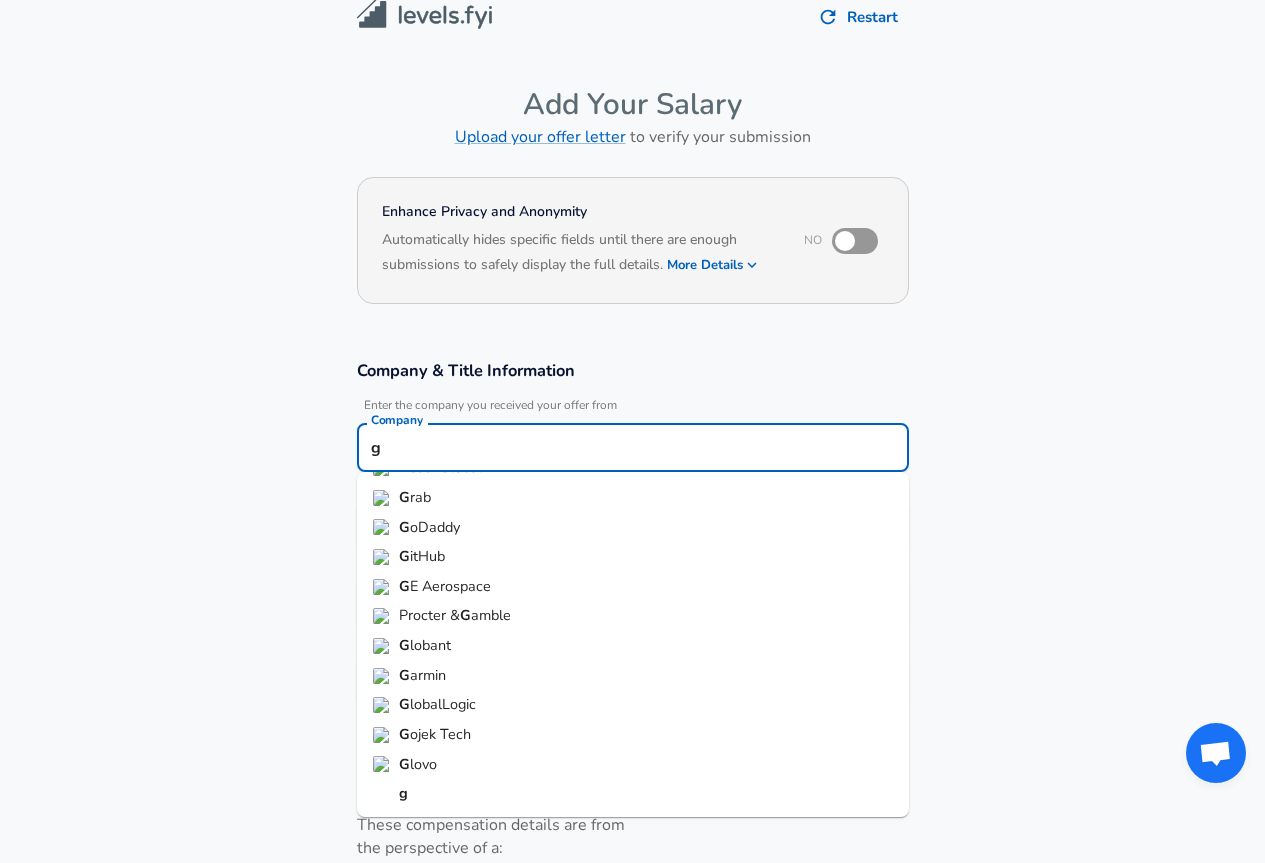 type 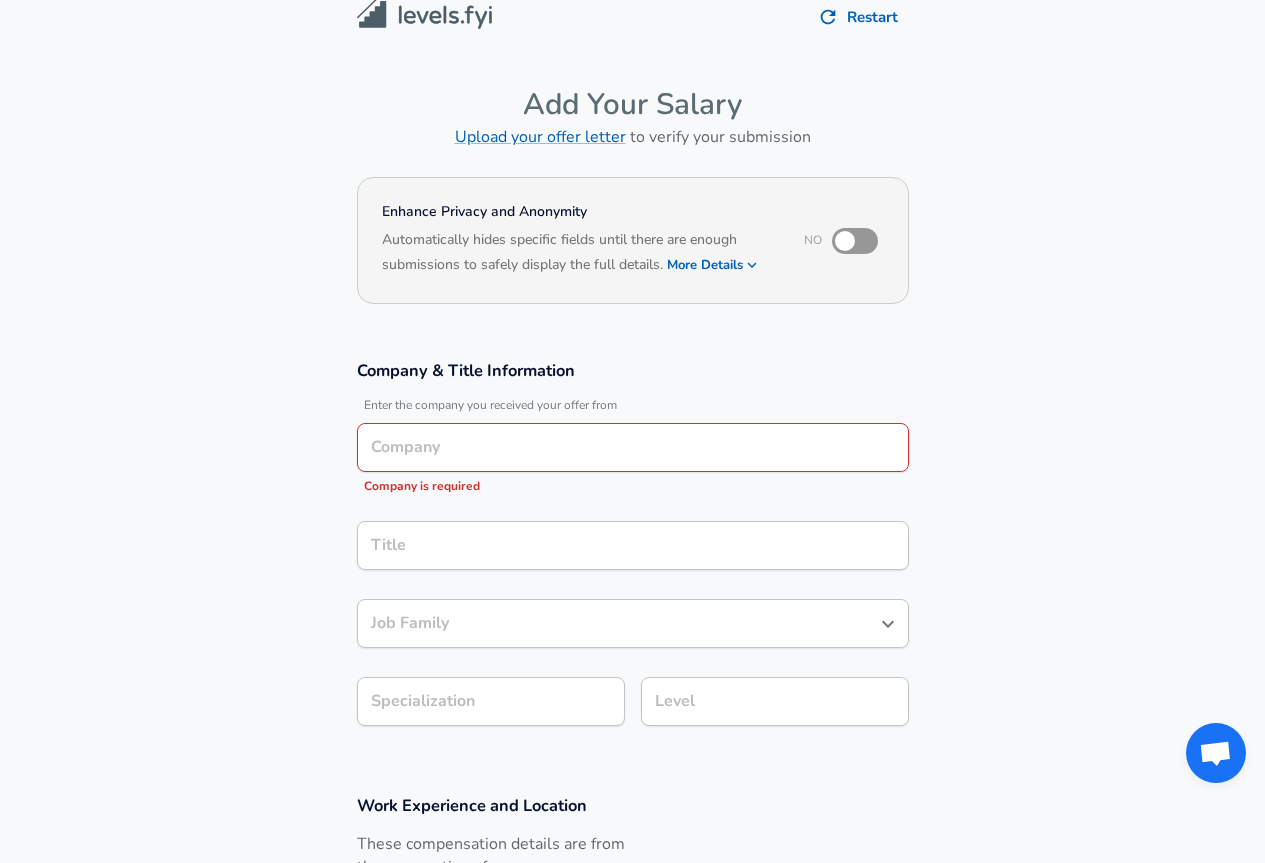 click on "Company & Title Information   Enter the company you received your offer from Company Company Company is required Title Title Job Family Job Family Specialization Specialization Level Level" at bounding box center [633, 549] 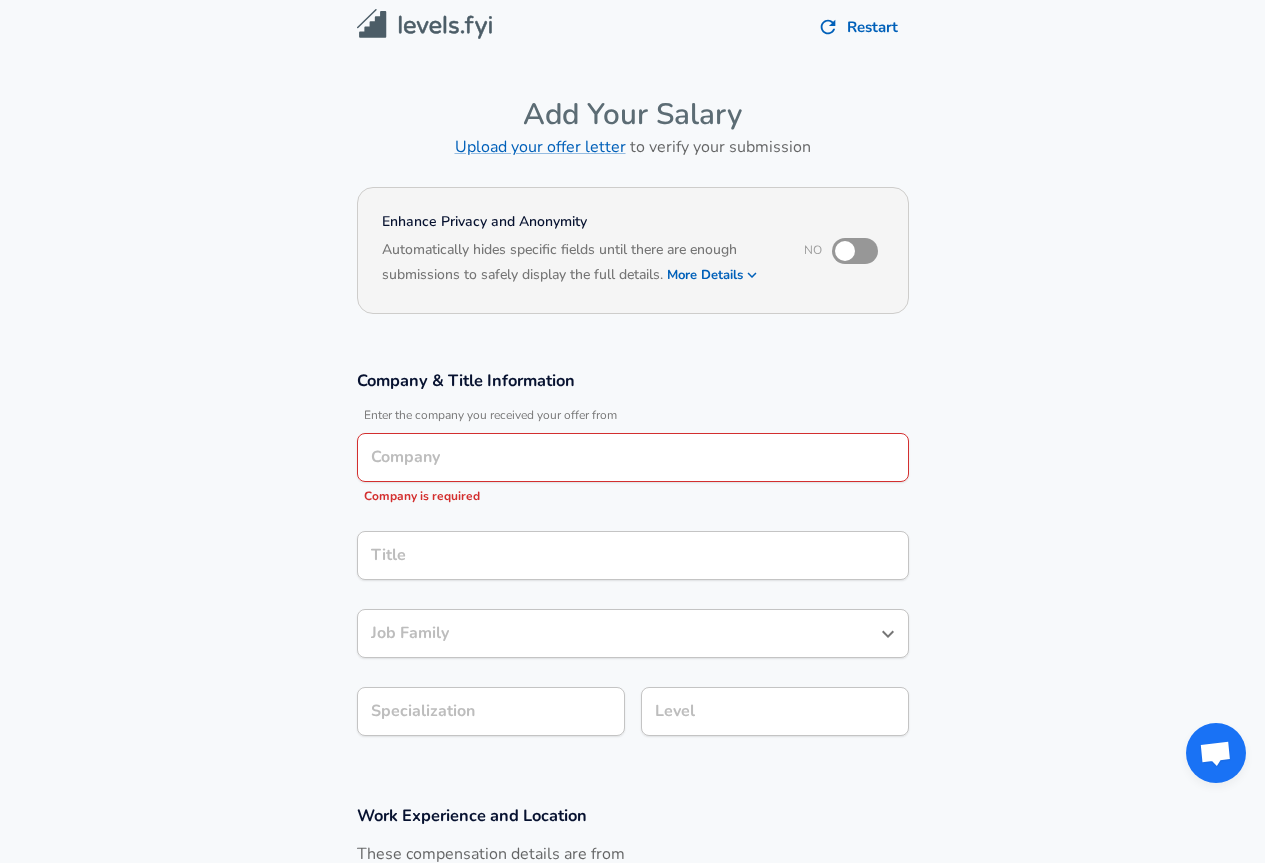 scroll, scrollTop: 0, scrollLeft: 0, axis: both 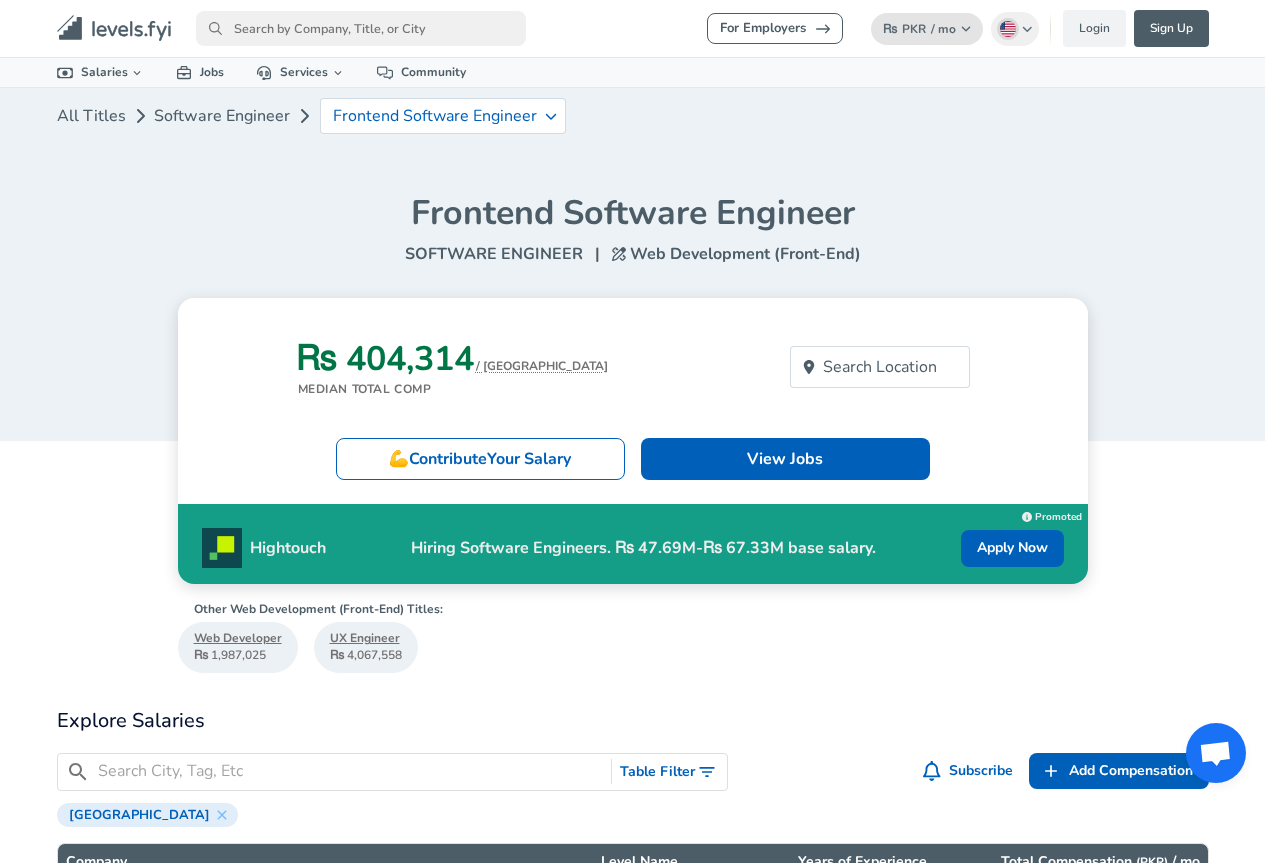 click 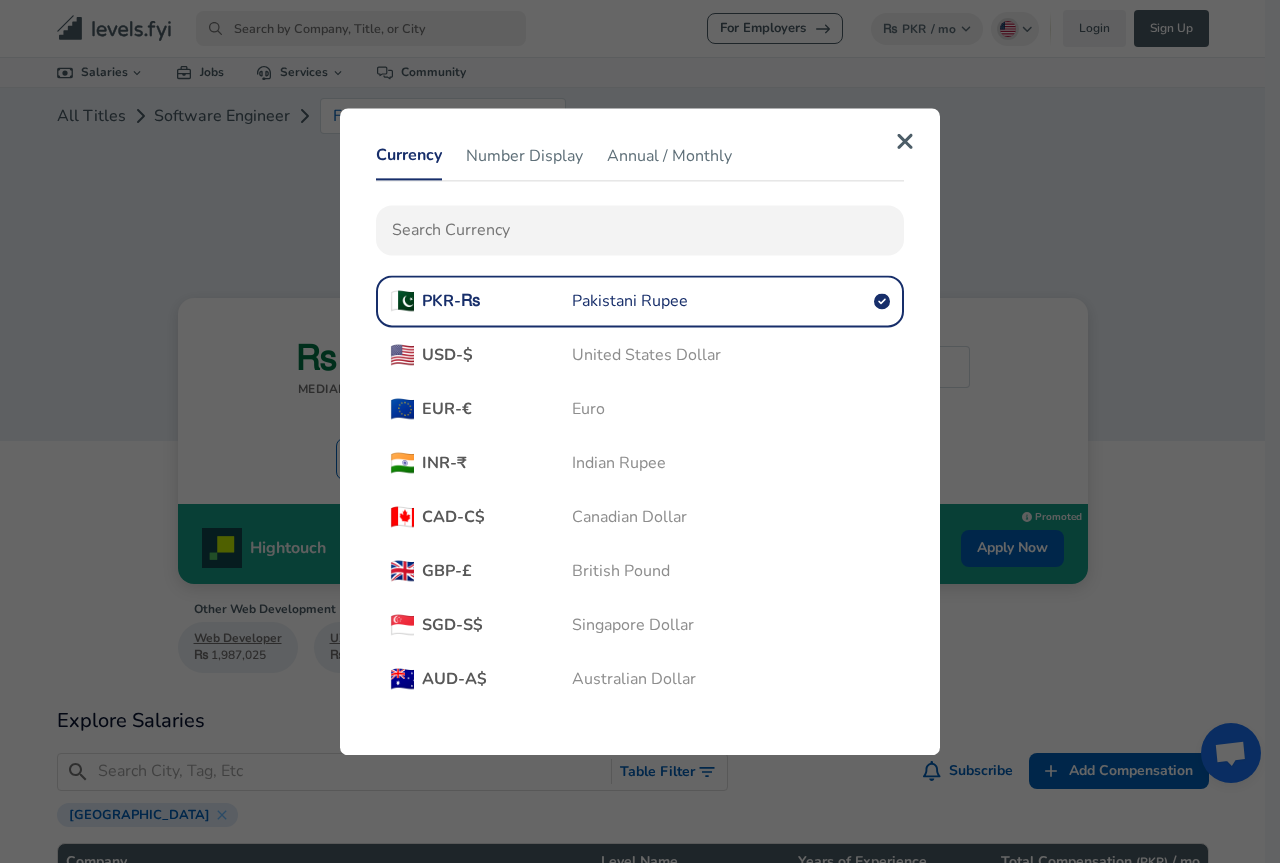click on "United States Dollar" at bounding box center [646, 355] 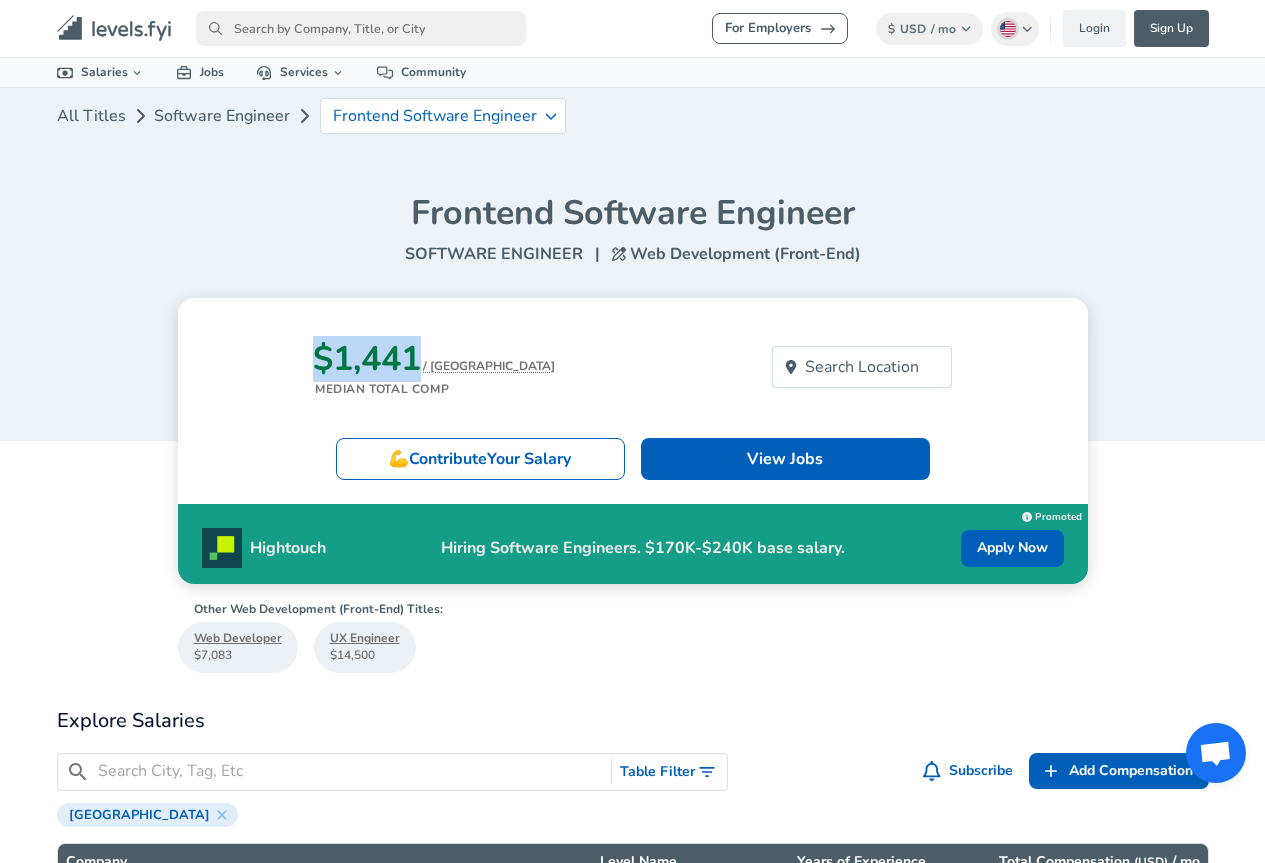 drag, startPoint x: 334, startPoint y: 360, endPoint x: 487, endPoint y: 350, distance: 153.32645 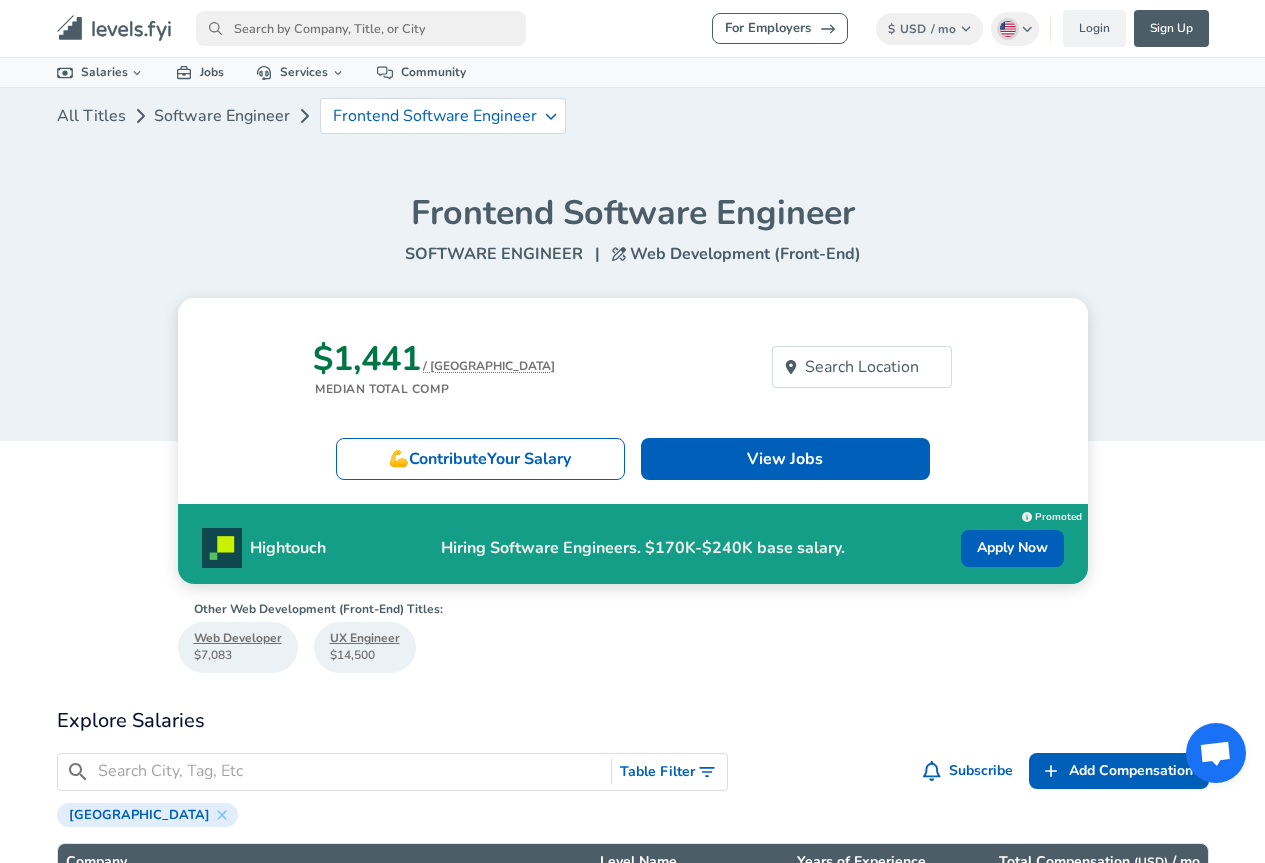click on "Web Development (Front-End)" at bounding box center [736, 254] 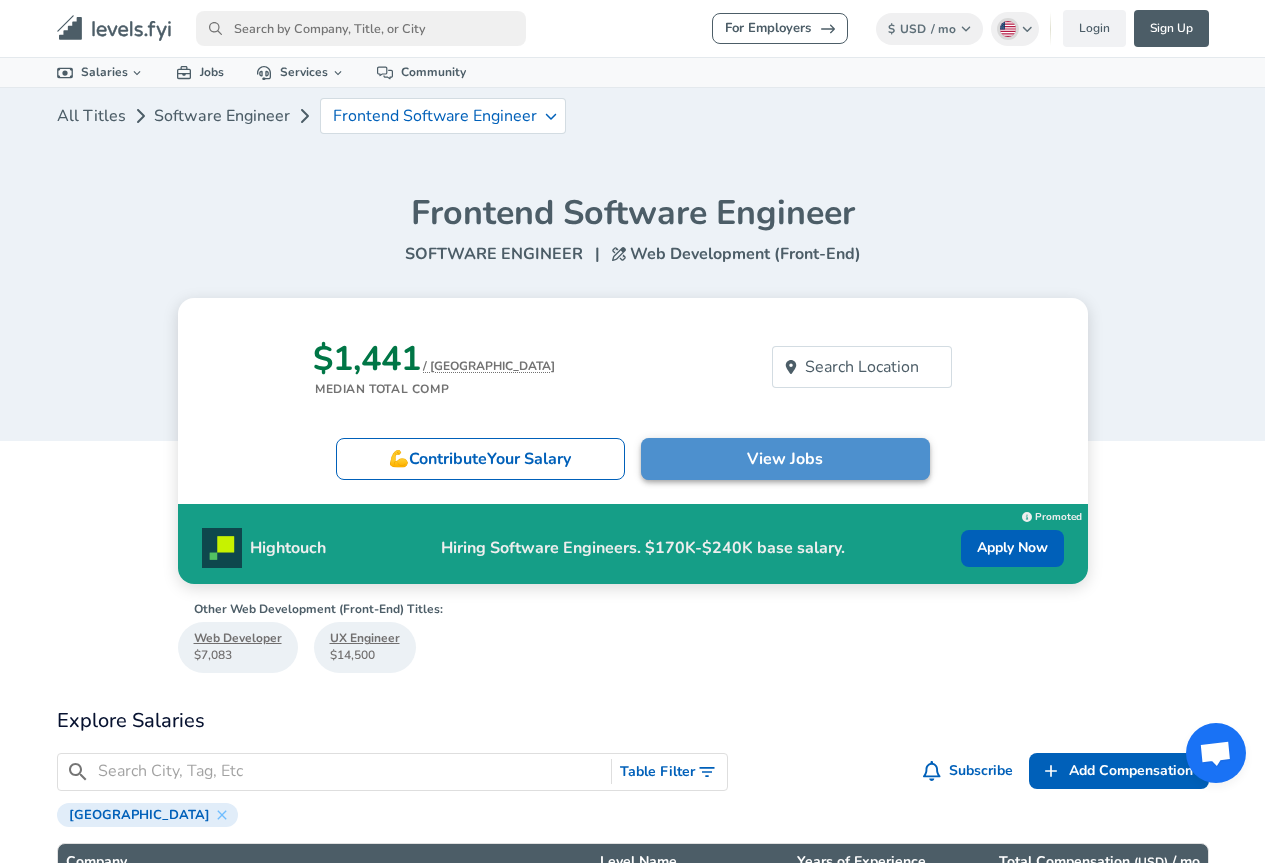 click on "View Jobs" at bounding box center [785, 459] 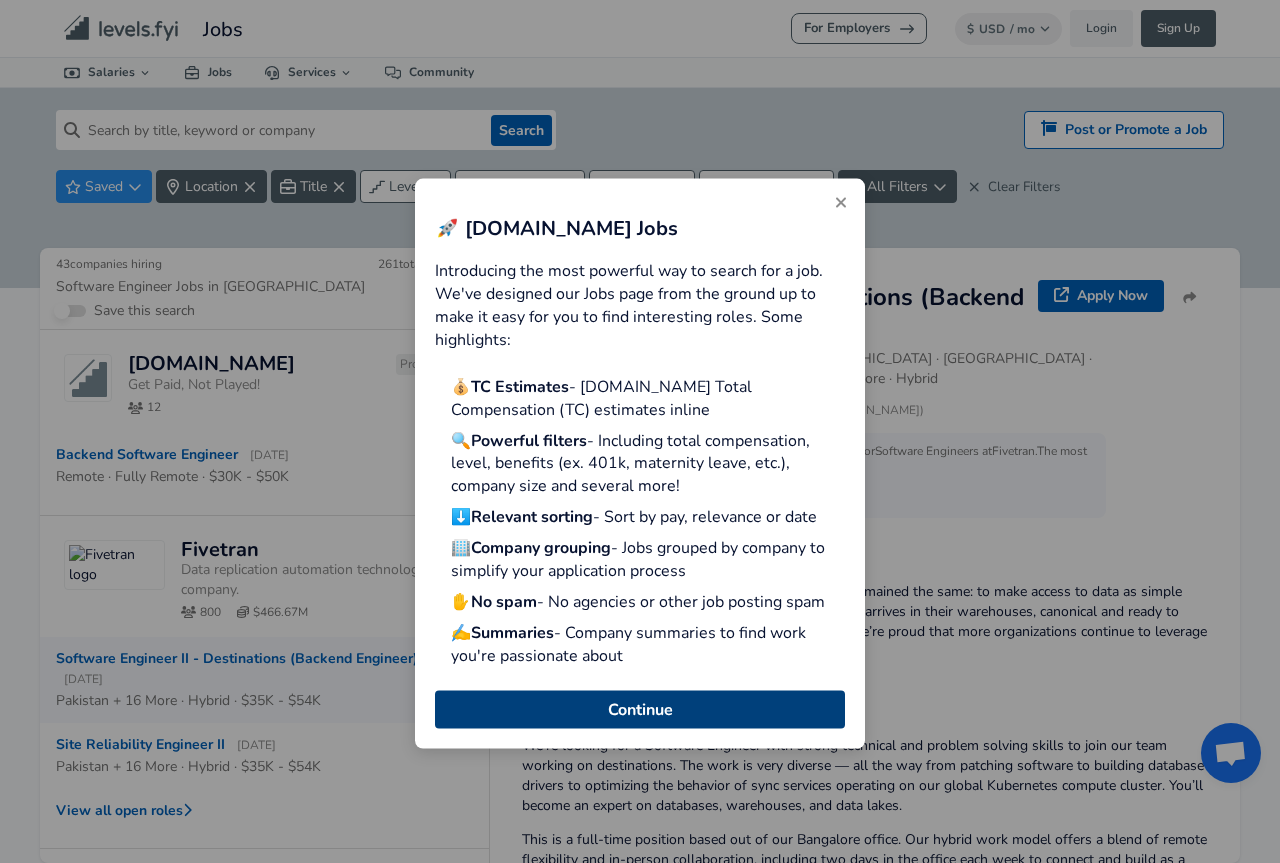 click on "Continue" at bounding box center [640, 710] 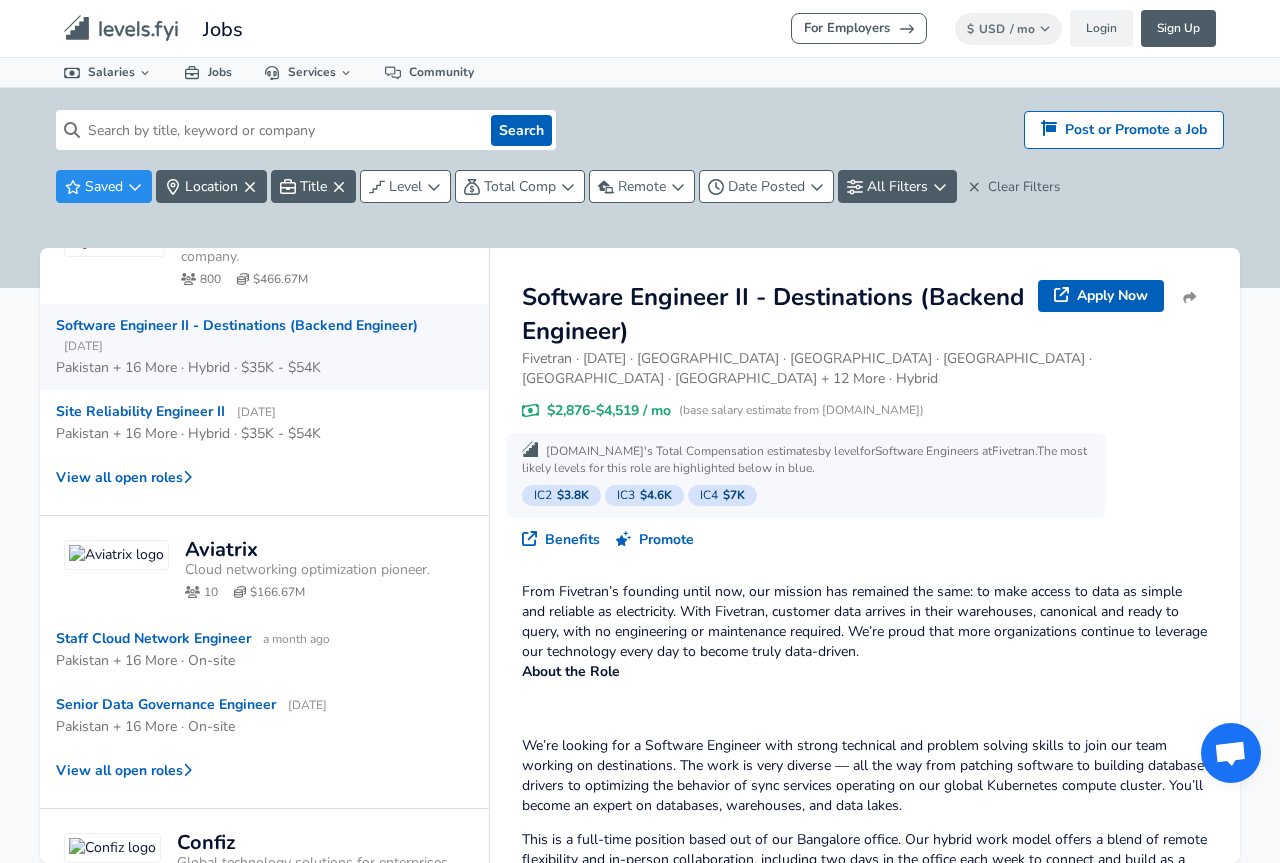 scroll, scrollTop: 0, scrollLeft: 0, axis: both 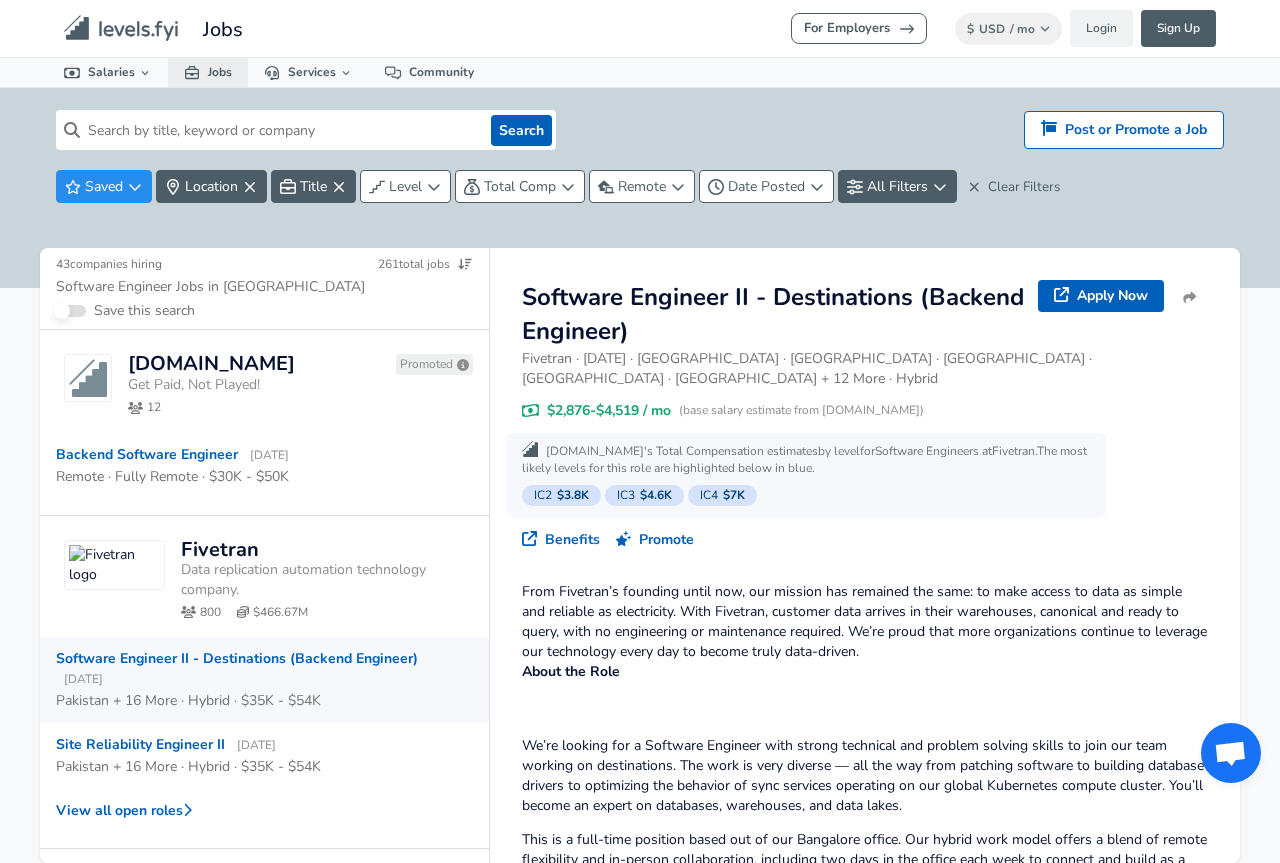 click on "Jobs" at bounding box center (208, 72) 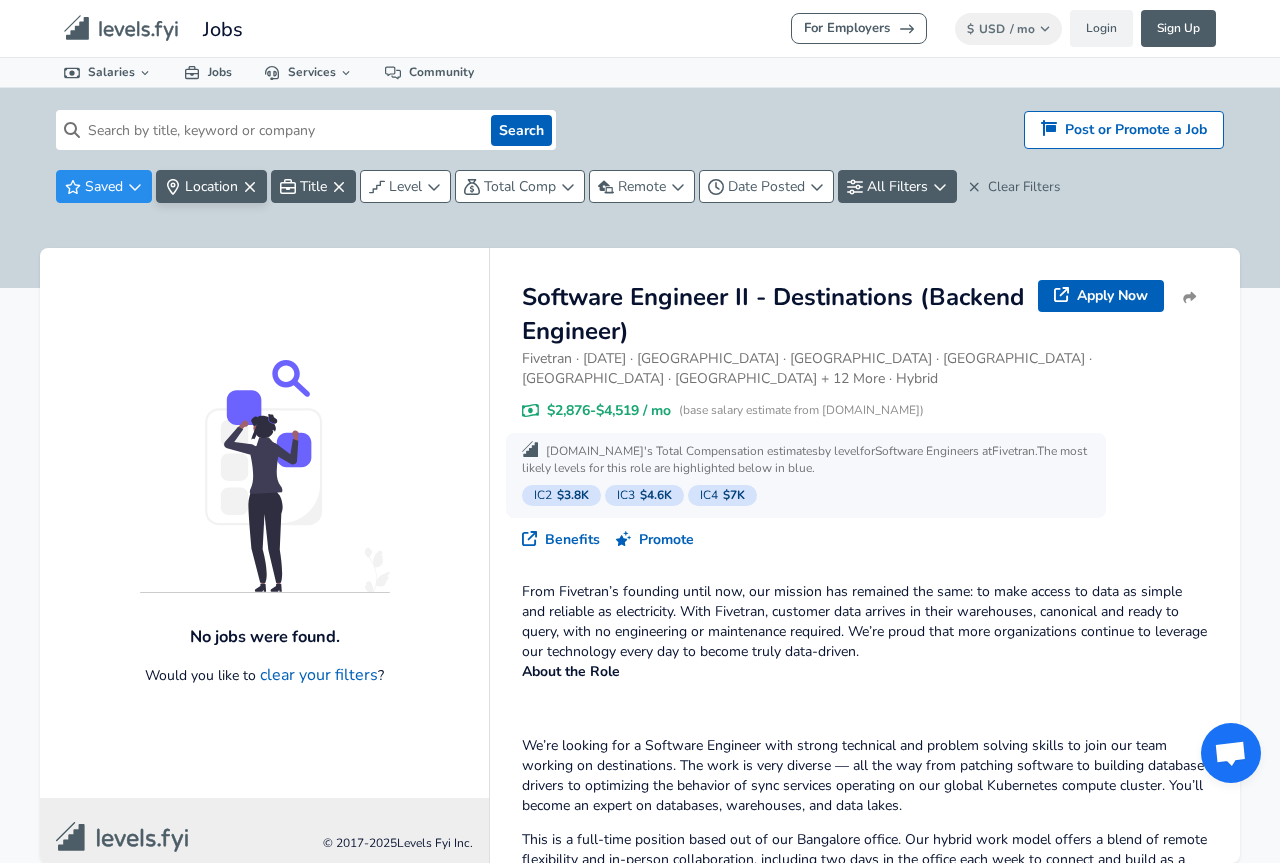 click 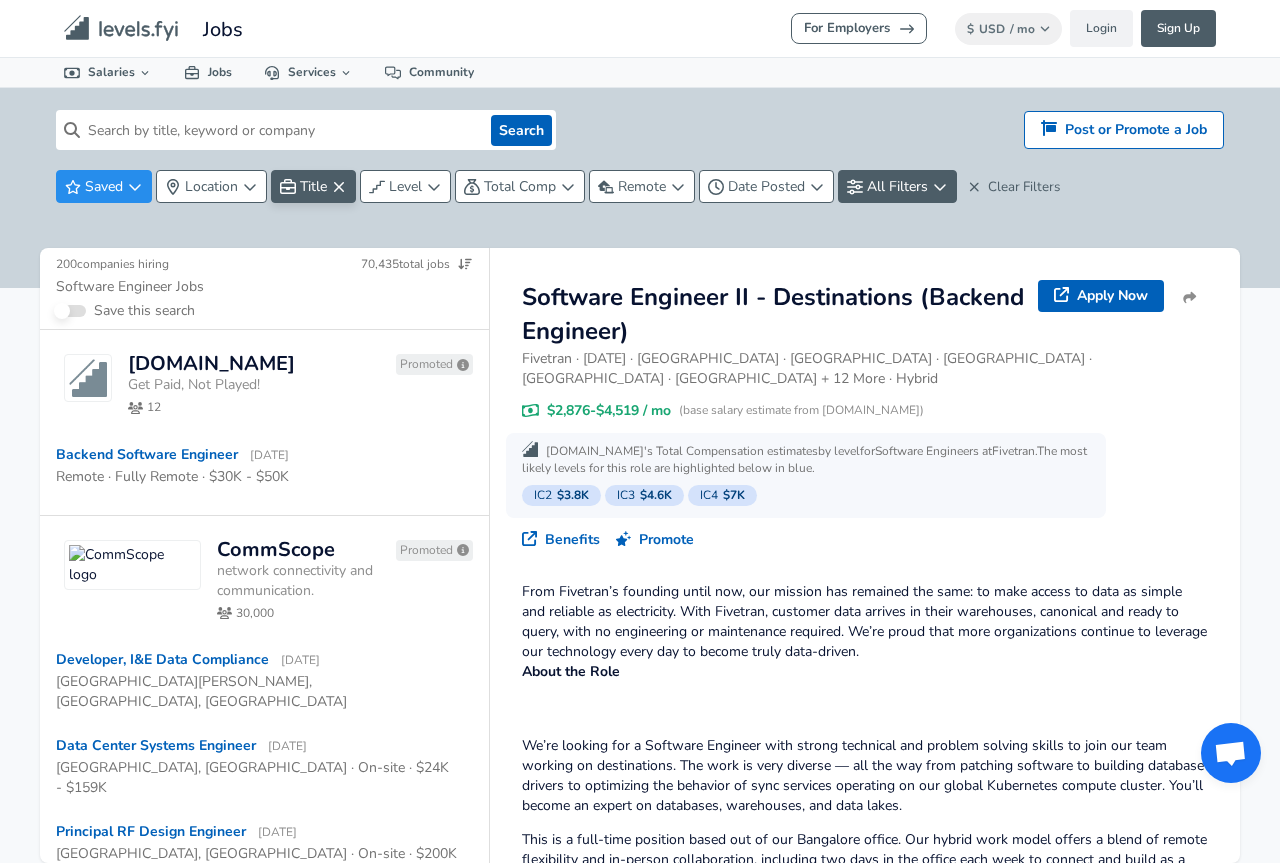 click on "Title" at bounding box center [313, 186] 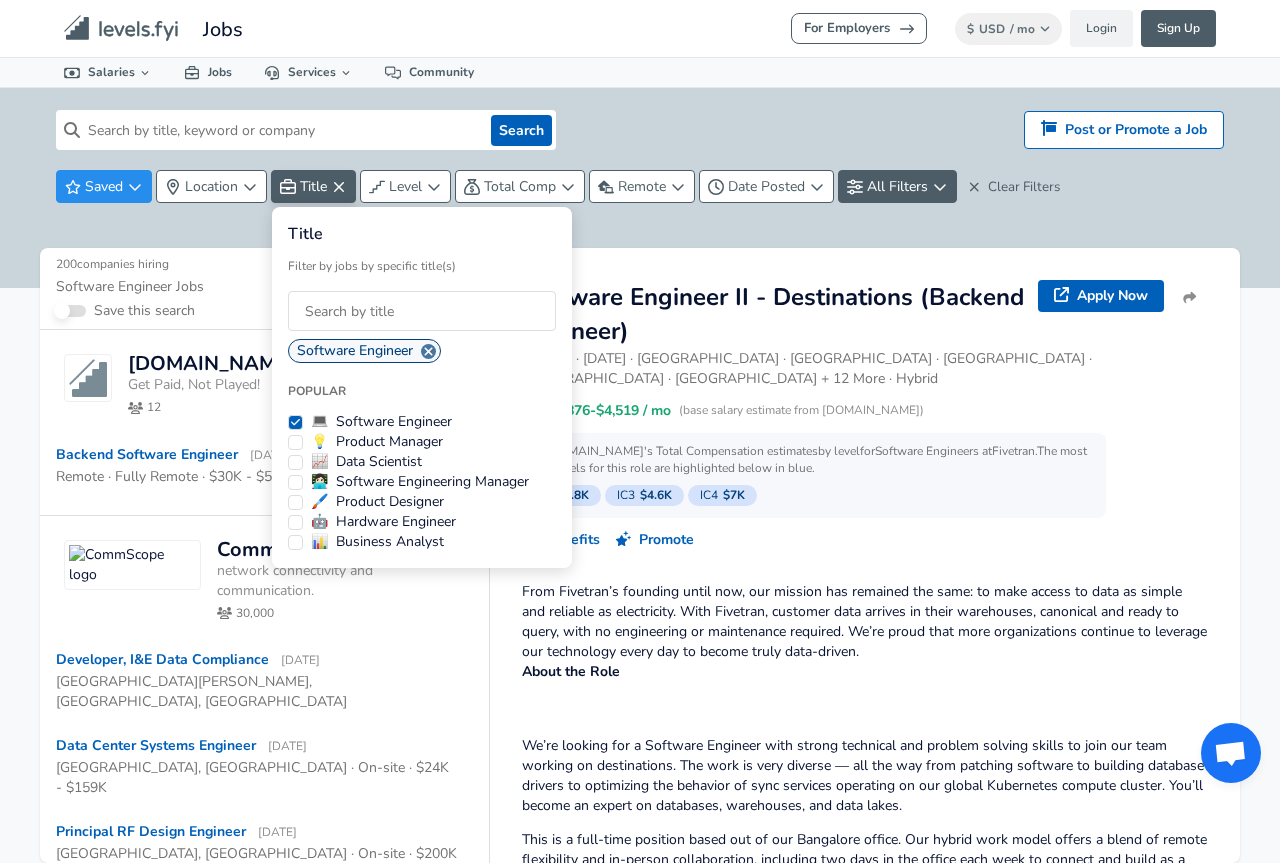 click on "For Employers $ USD / mo Change Login Sign Up All Data By Location By Company By Title Salary Calculator Chart Visualizations Verified Salaries Internships Negotiation Support Compare Benefits Who's Hiring 2024 Pay Report Top Paying Companies Integrate Blog Press Jobs Levels FYI Logo Salaries 📂   All Data 🌎   By Location 🏢   By Company 🖋    By Title 🏭️    By Industry 📍   Salary Heatmap 📈   Chart Visualizations 🔥   Real-time Percentiles 🎓   Internships ❣️   Compare Benefits 🎬   2024 Pay Report 🏆   Top Paying Companies 💸   Calculate Meeting Cost #️⃣   Salary Calculator Contribute Add Salary Add Company Benefits Add Level Mapping Jobs Services Candidate Services 💵  Negotiation Coaching 📄  Resume Review 🎁  Gift a Resume Review For Employers Interactive Offers Real-time Percentiles  🔥 Compensation Benchmarking For Academic Research Compensation Dataset Community Search Hiring?   Post or Promote   a job Post or Promote a Job Saved Location Title Level 200" at bounding box center [640, 431] 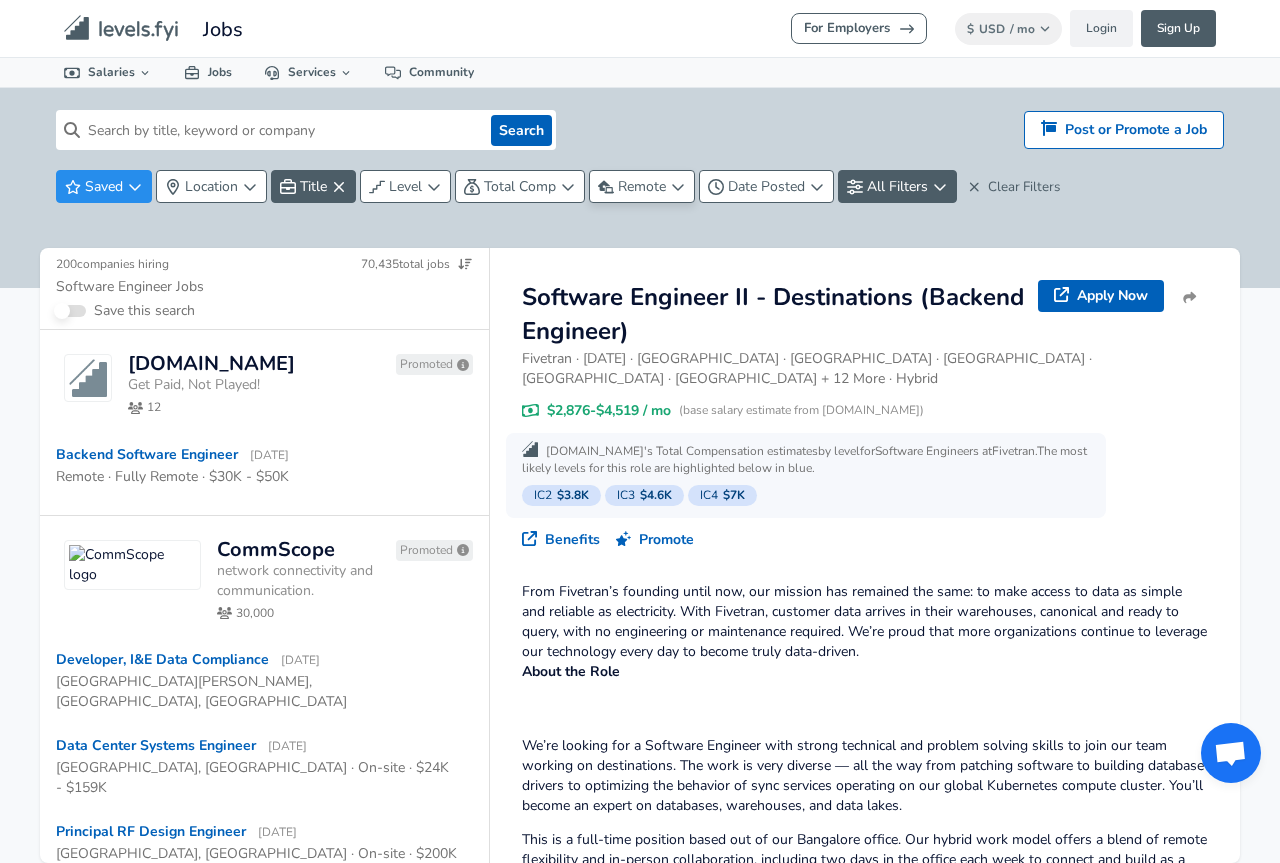 click on "Remote" at bounding box center [642, 186] 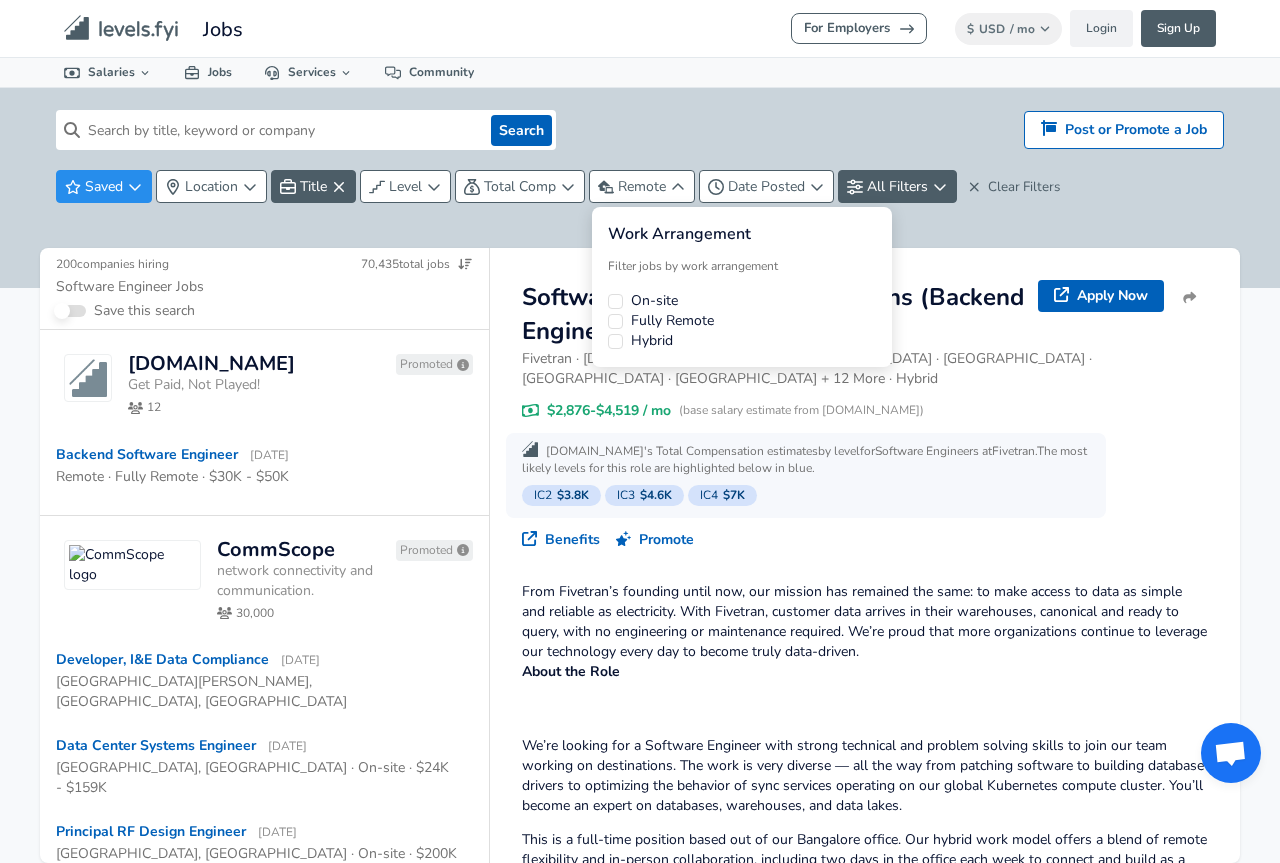 click on "Fully Remote" at bounding box center (672, 321) 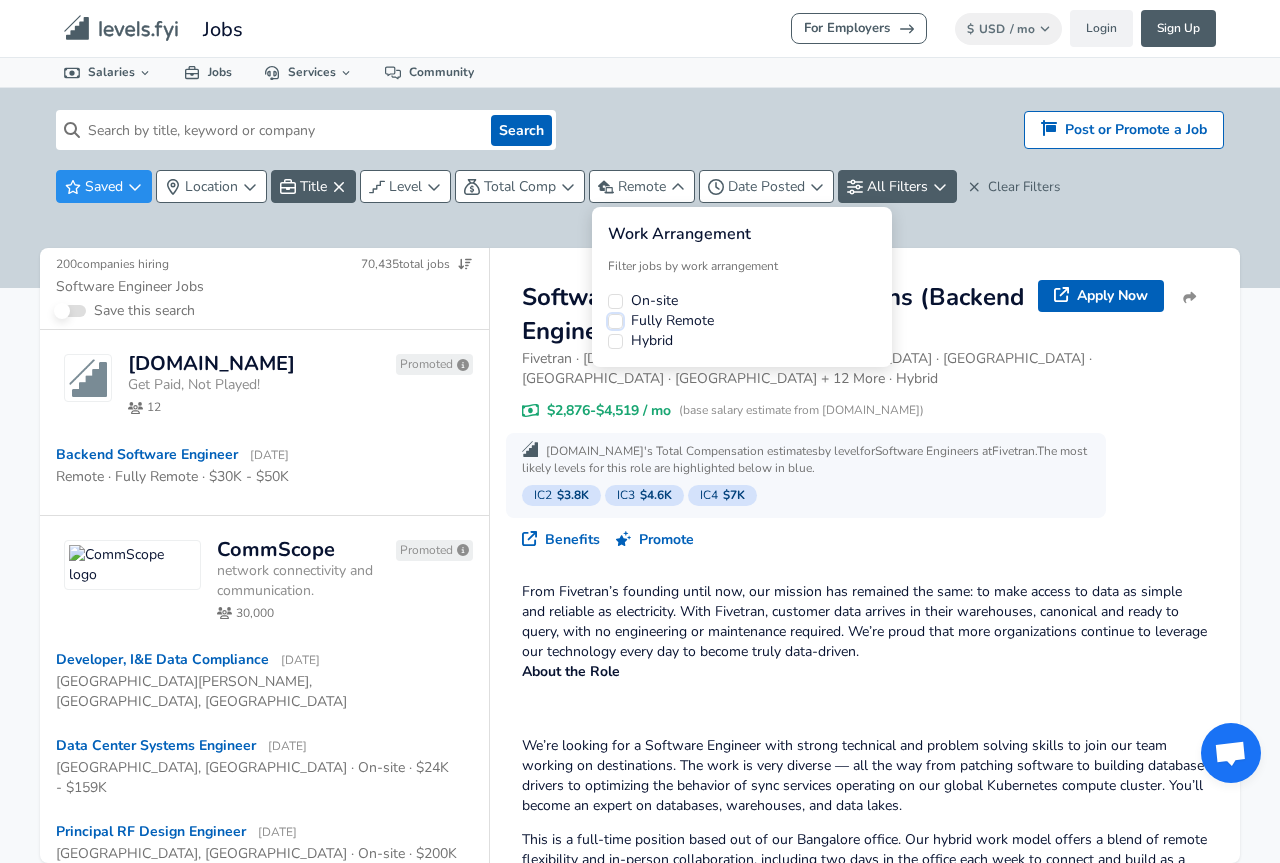 click on "Fully Remote" at bounding box center (615, 321) 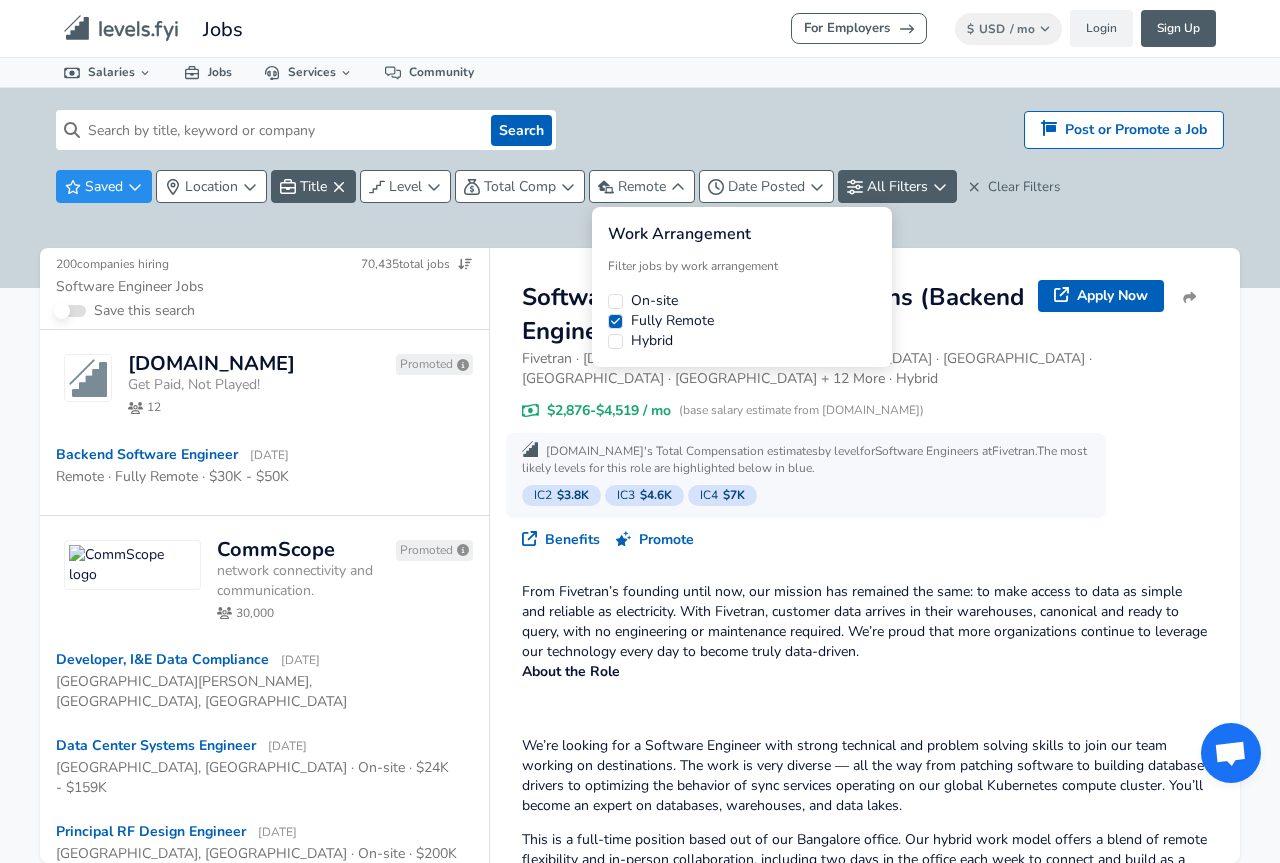 click on "For Employers $ USD / mo Change Login Sign Up All Data By Location By Company By Title Salary Calculator Chart Visualizations Verified Salaries Internships Negotiation Support Compare Benefits Who's Hiring 2024 Pay Report Top Paying Companies Integrate Blog Press Jobs Levels FYI Logo Salaries 📂   All Data 🌎   By Location 🏢   By Company 🖋    By Title 🏭️    By Industry 📍   Salary Heatmap 📈   Chart Visualizations 🔥   Real-time Percentiles 🎓   Internships ❣️   Compare Benefits 🎬   2024 Pay Report 🏆   Top Paying Companies 💸   Calculate Meeting Cost #️⃣   Salary Calculator Contribute Add Salary Add Company Benefits Add Level Mapping Jobs Services Candidate Services 💵  Negotiation Coaching 📄  Resume Review 🎁  Gift a Resume Review For Employers Interactive Offers Real-time Percentiles  🔥 Compensation Benchmarking For Academic Research Compensation Dataset Community Search Hiring?   Post or Promote   a job Post or Promote a Job Saved Location Title Level 200" at bounding box center (640, 431) 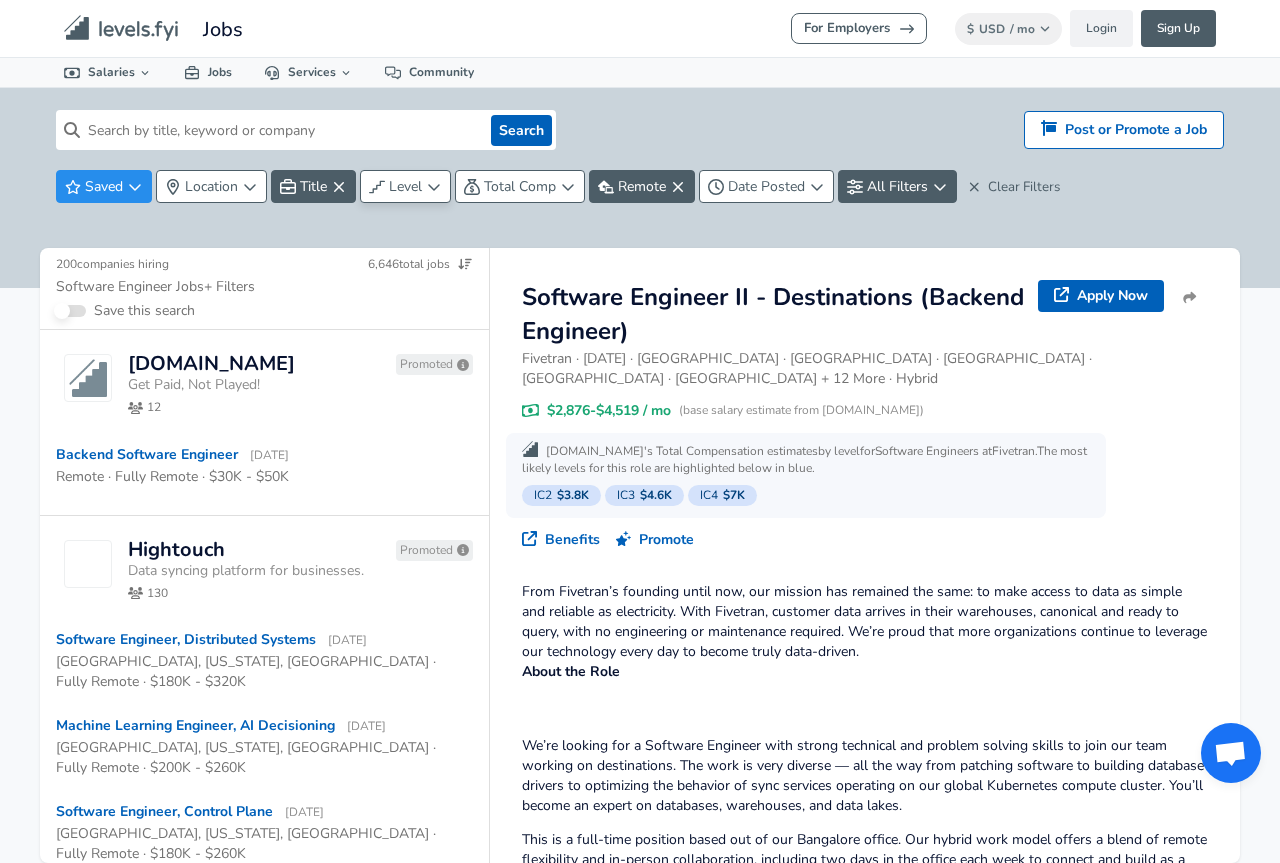 click on "Level" at bounding box center (405, 186) 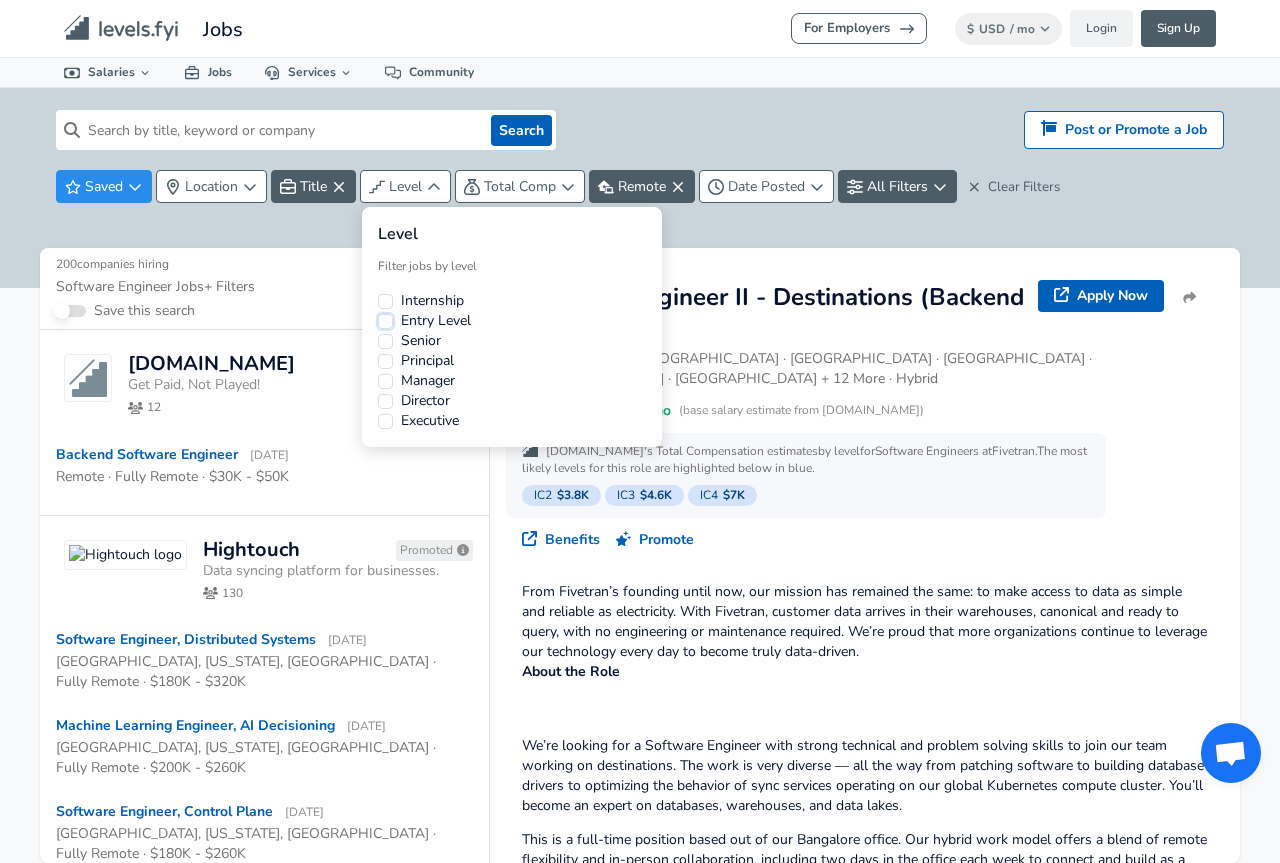 click on "Entry Level" at bounding box center [385, 321] 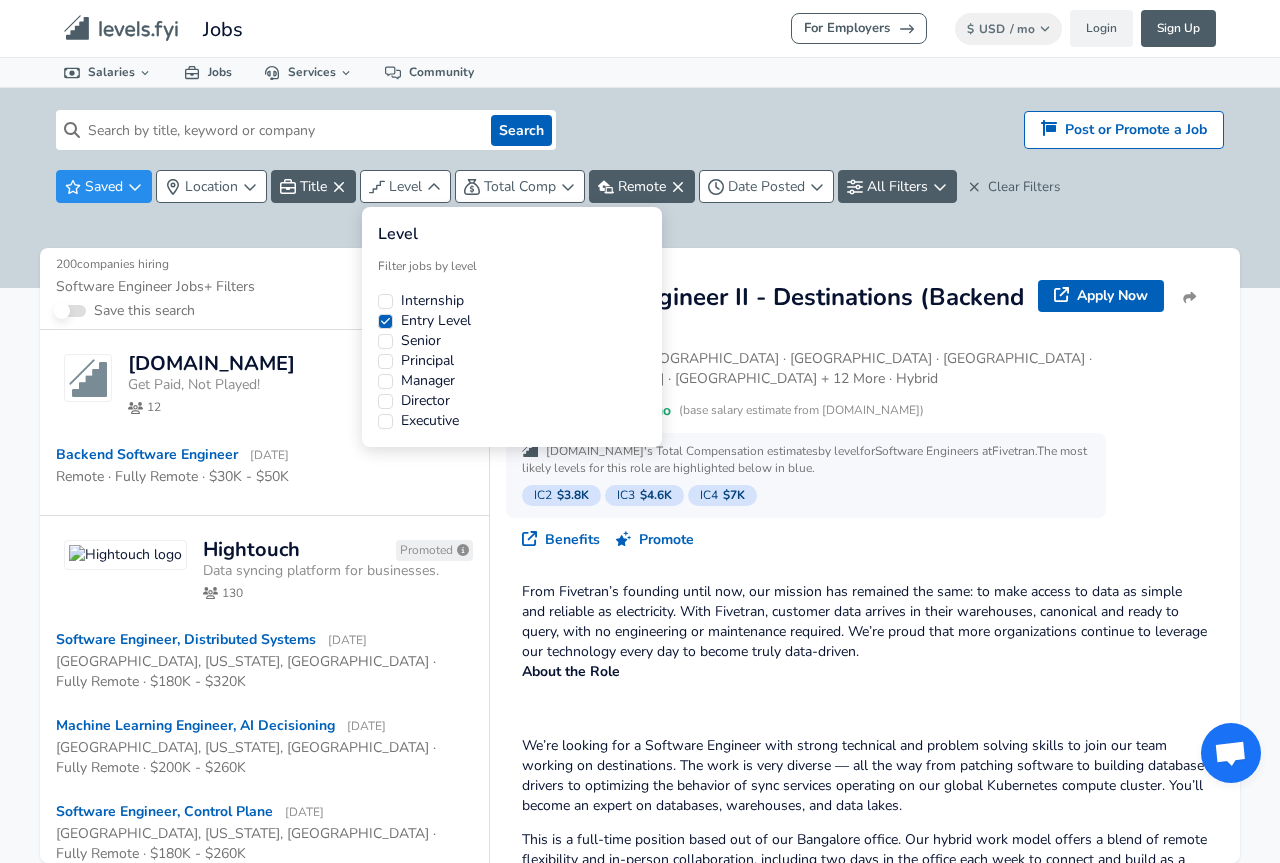 click on "For Employers $ USD / mo Change Login Sign Up All Data By Location By Company By Title Salary Calculator Chart Visualizations Verified Salaries Internships Negotiation Support Compare Benefits Who's Hiring 2024 Pay Report Top Paying Companies Integrate Blog Press Jobs Levels FYI Logo Salaries 📂   All Data 🌎   By Location 🏢   By Company 🖋    By Title 🏭️    By Industry 📍   Salary Heatmap 📈   Chart Visualizations 🔥   Real-time Percentiles 🎓   Internships ❣️   Compare Benefits 🎬   2024 Pay Report 🏆   Top Paying Companies 💸   Calculate Meeting Cost #️⃣   Salary Calculator Contribute Add Salary Add Company Benefits Add Level Mapping Jobs Services Candidate Services 💵  Negotiation Coaching 📄  Resume Review 🎁  Gift a Resume Review For Employers Interactive Offers Real-time Percentiles  🔥 Compensation Benchmarking For Academic Research Compensation Dataset Community Search Hiring?   Post or Promote   a job Post or Promote a Job Saved Location Title Level 200" at bounding box center [640, 431] 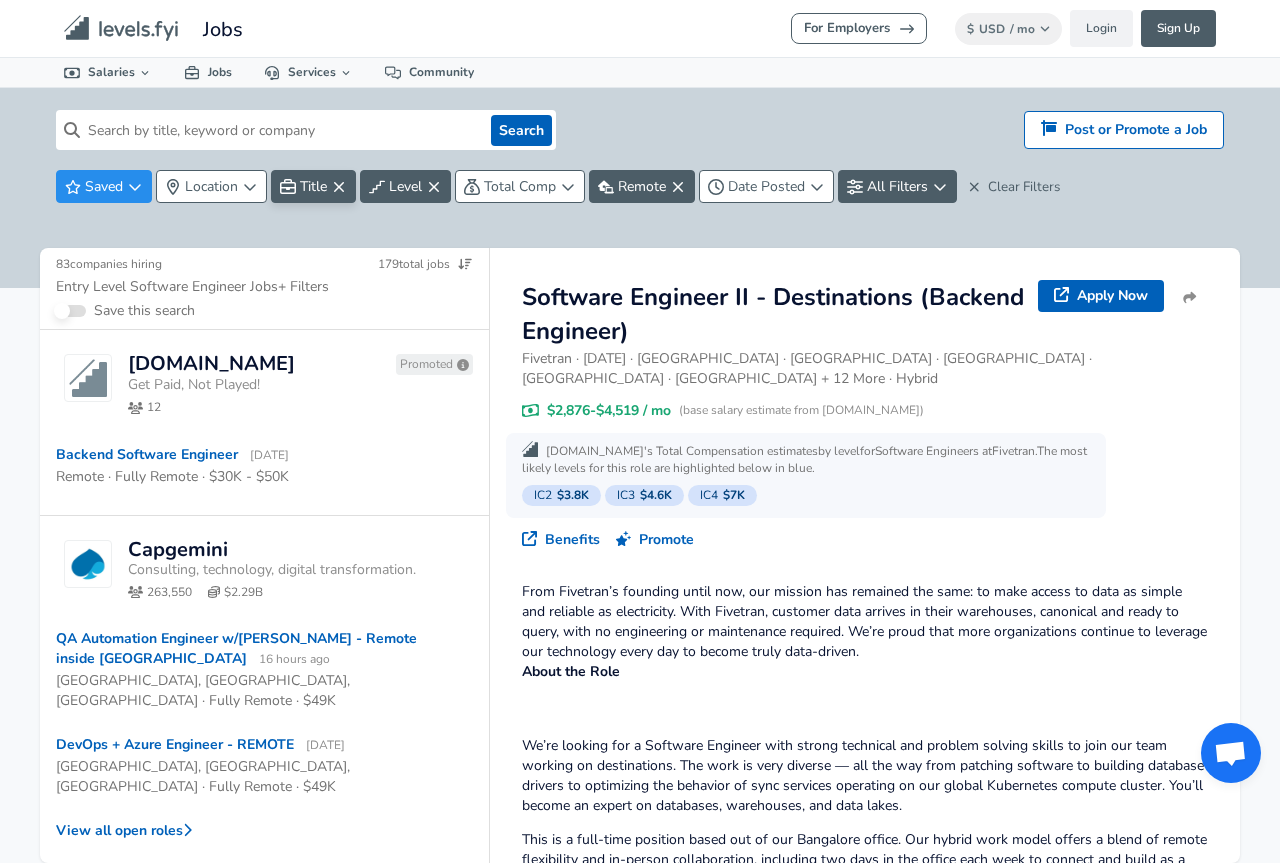 click 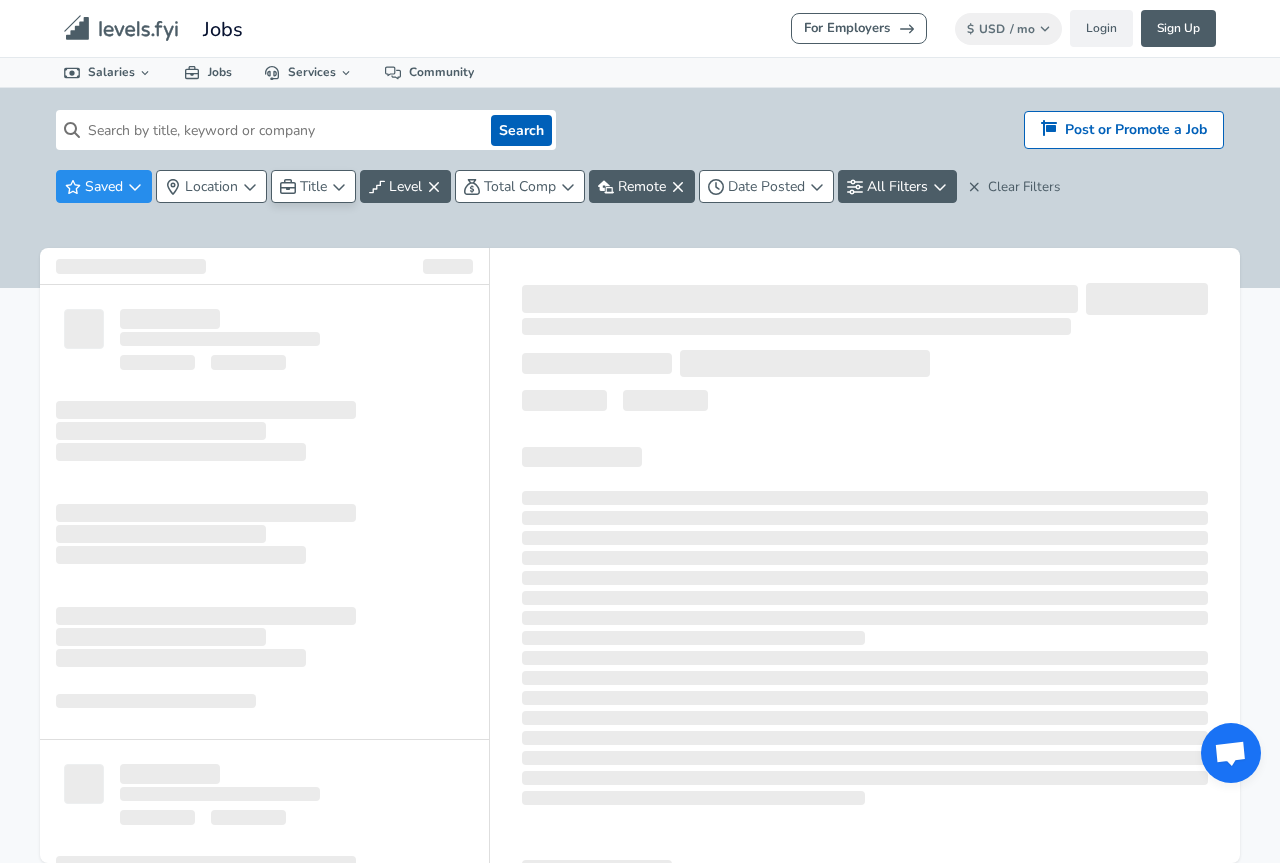 click on "Title" at bounding box center (313, 186) 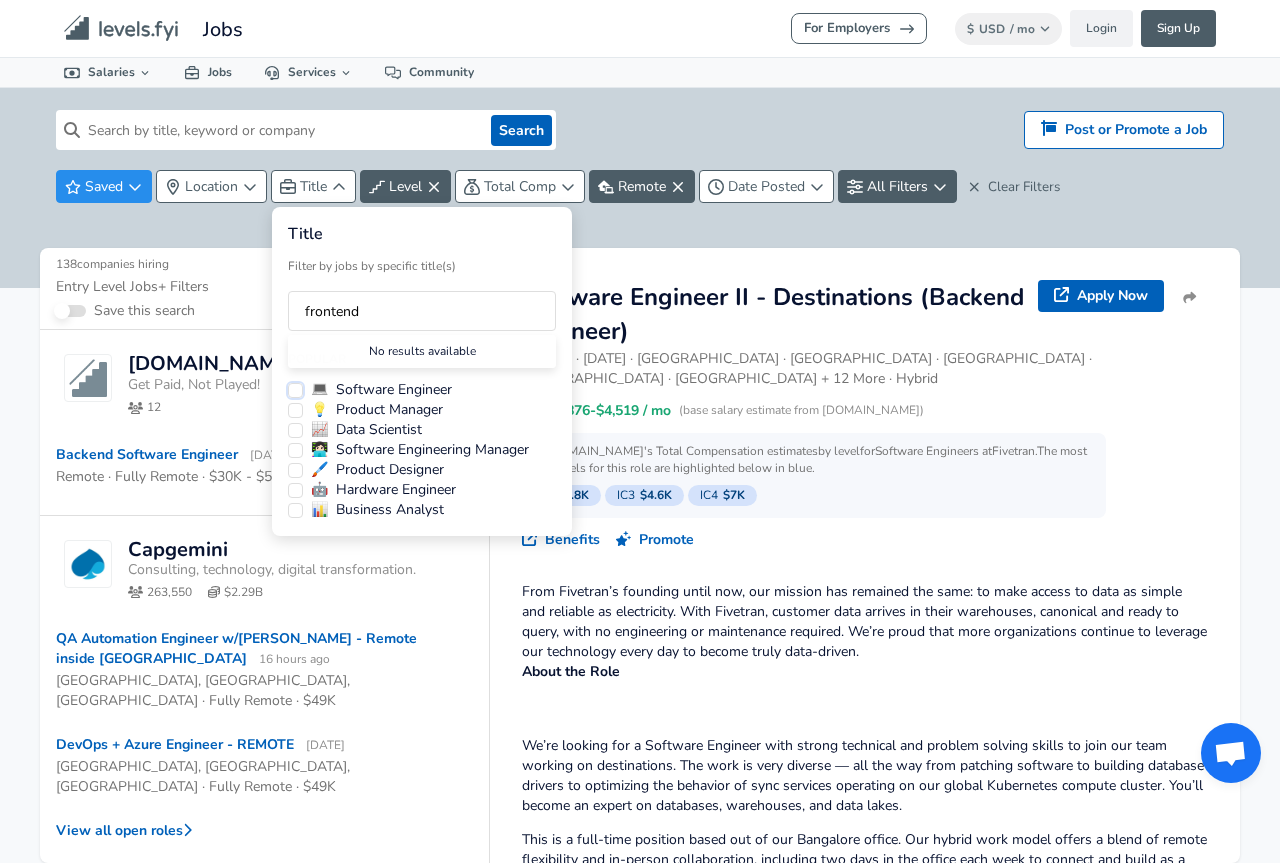 click on "💻 Software Engineer" at bounding box center (295, 390) 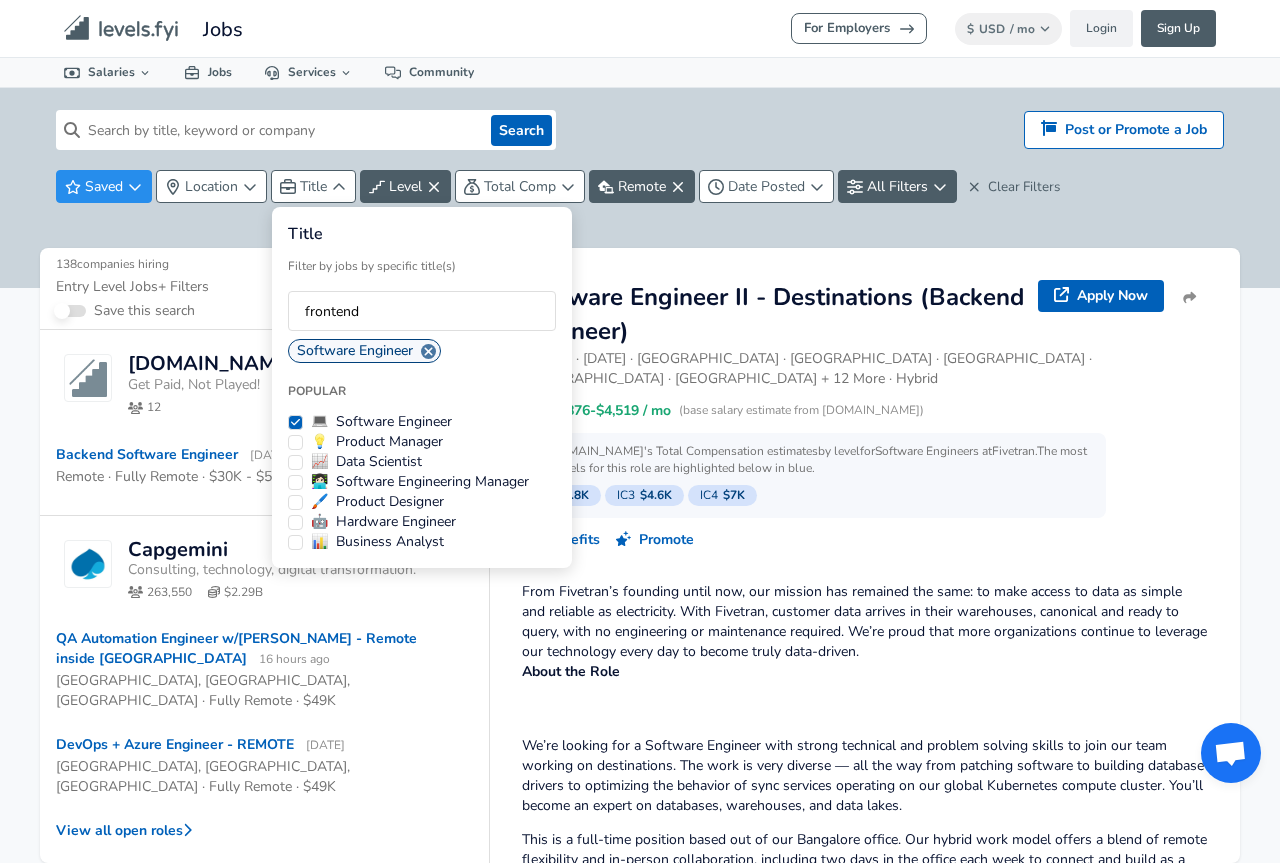 click on "frontend" at bounding box center (422, 311) 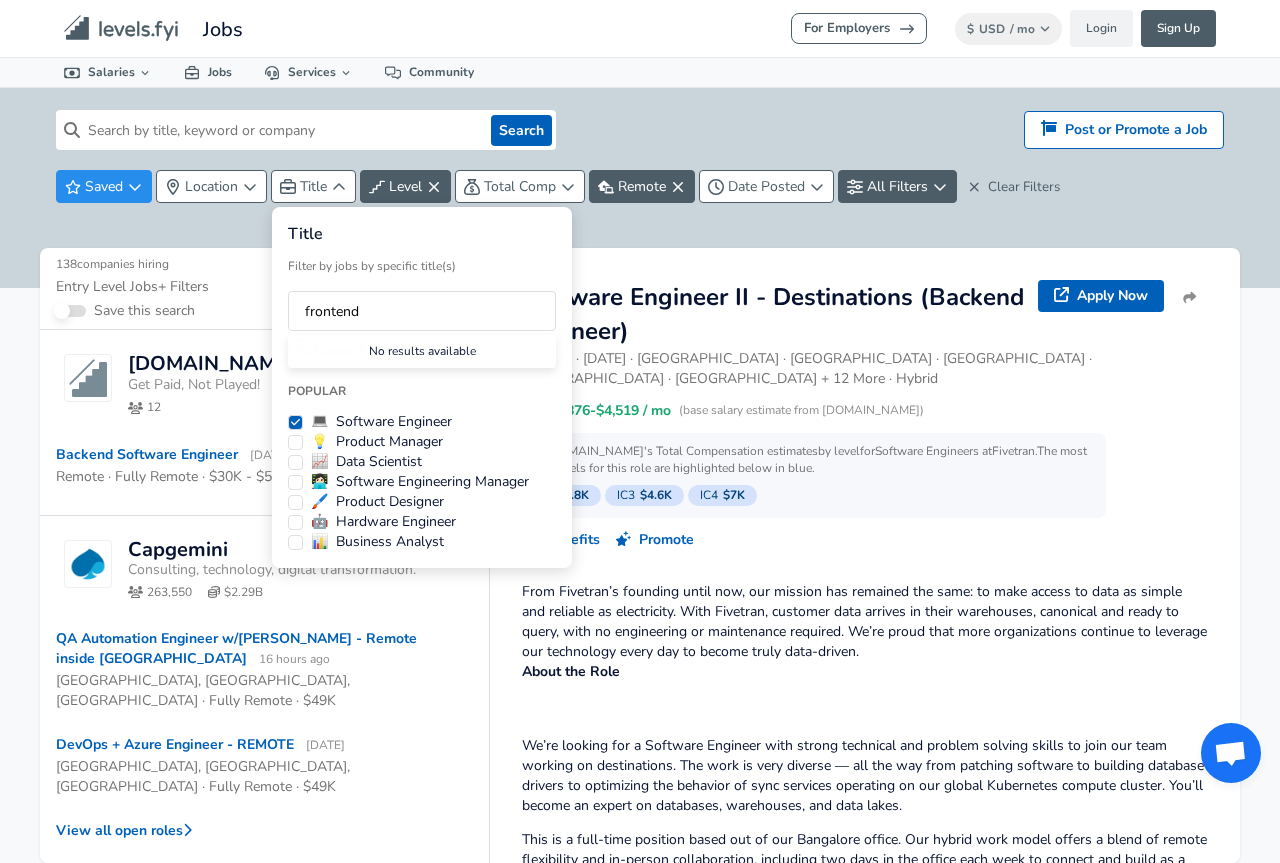 click on "frontend" at bounding box center [422, 311] 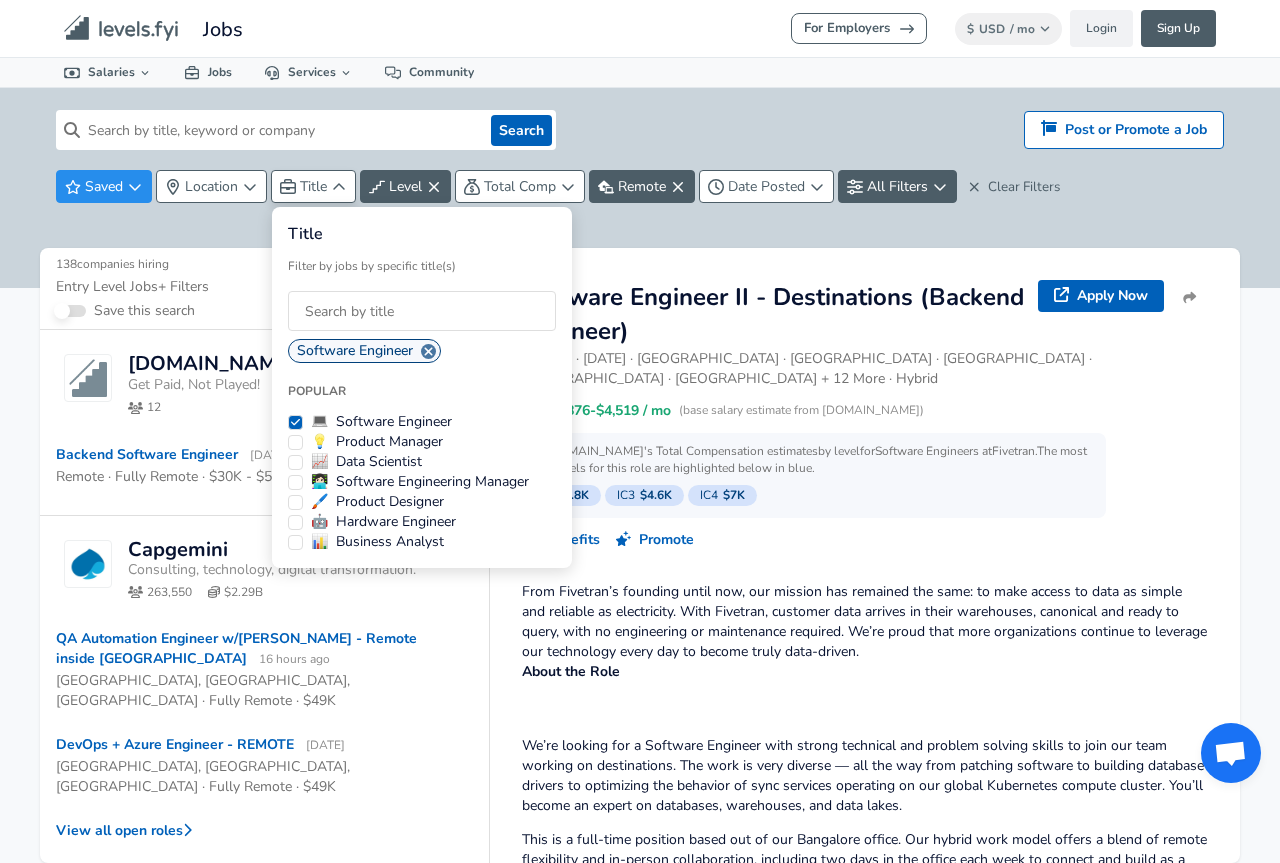 click on "For Employers $ USD / mo Change Login Sign Up All Data By Location By Company By Title Salary Calculator Chart Visualizations Verified Salaries Internships Negotiation Support Compare Benefits Who's Hiring 2024 Pay Report Top Paying Companies Integrate Blog Press Jobs Levels FYI Logo Salaries 📂   All Data 🌎   By Location 🏢   By Company 🖋    By Title 🏭️    By Industry 📍   Salary Heatmap 📈   Chart Visualizations 🔥   Real-time Percentiles 🎓   Internships ❣️   Compare Benefits 🎬   2024 Pay Report 🏆   Top Paying Companies 💸   Calculate Meeting Cost #️⃣   Salary Calculator Contribute Add Salary Add Company Benefits Add Level Mapping Jobs Services Candidate Services 💵  Negotiation Coaching 📄  Resume Review 🎁  Gift a Resume Review For Employers Interactive Offers Real-time Percentiles  🔥 Compensation Benchmarking For Academic Research Compensation Dataset Community Search Hiring?   Post or Promote   a job Post or Promote a Job Saved Location Title Level 138" at bounding box center (640, 431) 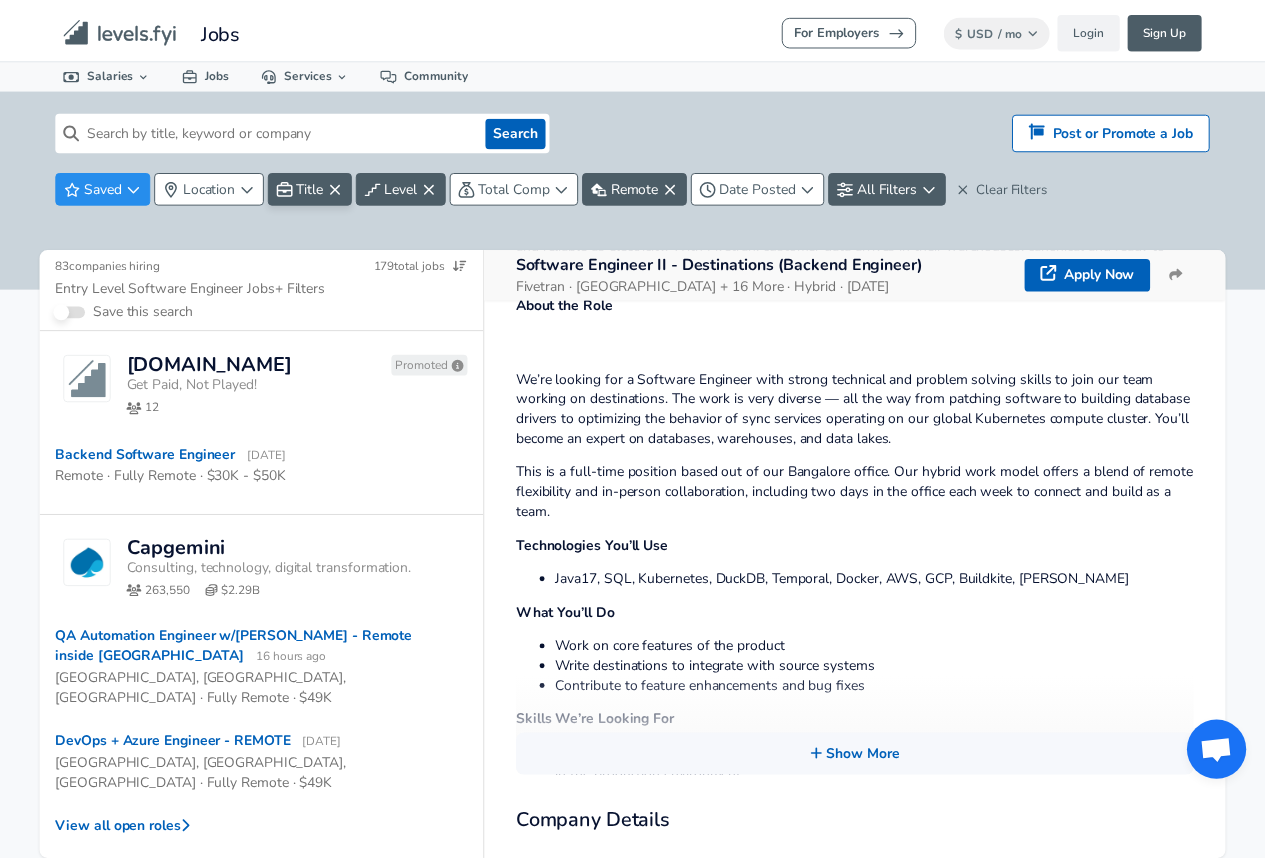 scroll, scrollTop: 0, scrollLeft: 0, axis: both 